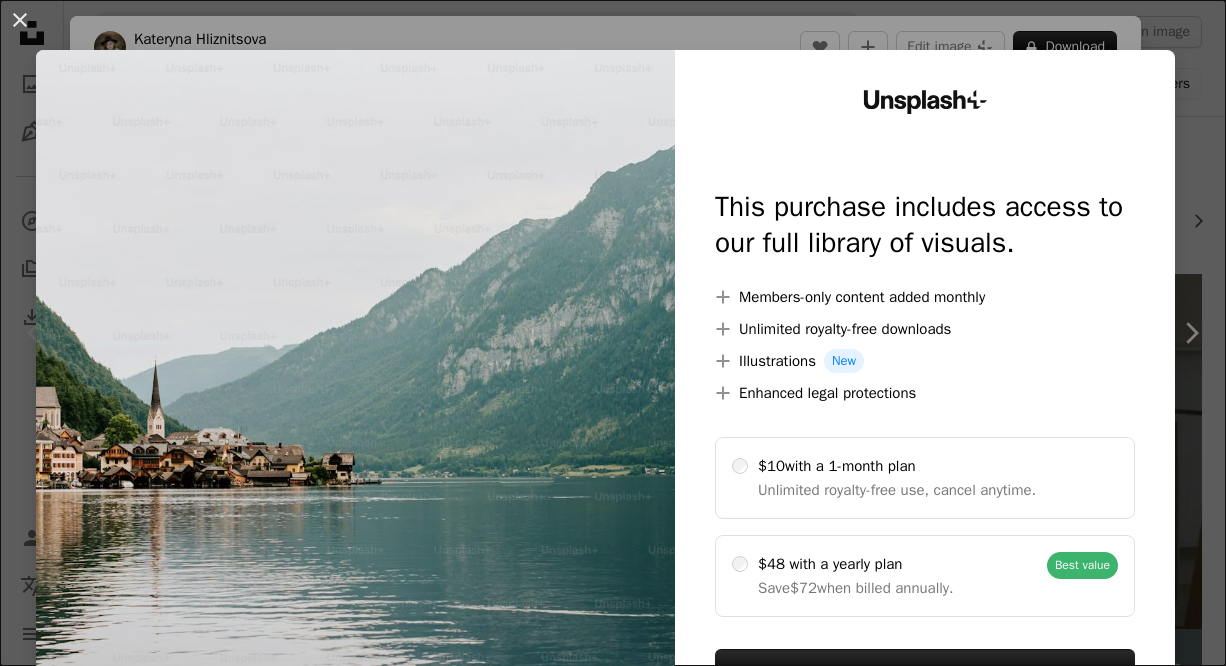 scroll, scrollTop: 0, scrollLeft: 0, axis: both 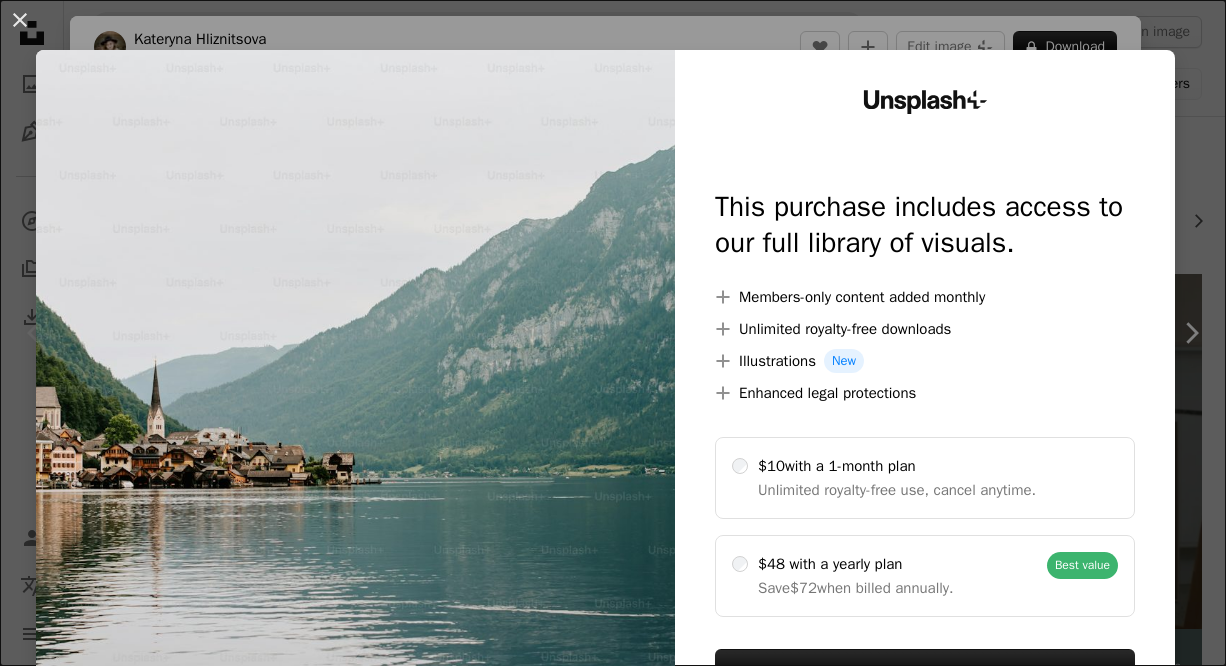 click on "An X shape Unsplash+ This purchase includes access to our full library of visuals. A plus sign Members-only content added monthly A plus sign Unlimited royalty-free downloads A plus sign Illustrations  New A plus sign Enhanced legal protections $10  with a 1-month plan Unlimited royalty-free use, cancel anytime. $48   with a yearly plan Save  $72  when billed annually. Best value Continue with purchase Taxes where applicable. Renews automatically. Cancel anytime." at bounding box center (613, 333) 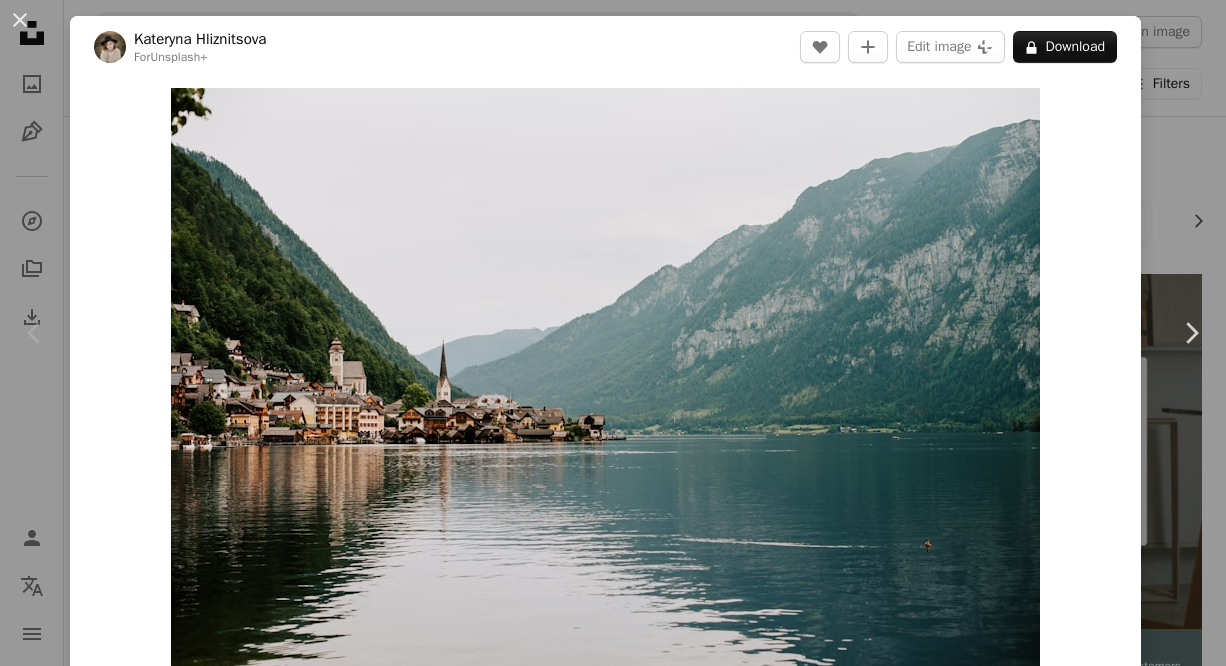 click on "An X shape Chevron left Chevron right Chevron right Kateryna Hliznitsova For Unsplash+ A heart A plus sign Edit image Plus sign for Unsplash+ A lock Download Zoom in A forward-right arrow Share More Actions A map marker [CITY], [COUNTRY] Calendar outlined Published on July 31, 2023 Camera NIKON CORPORATION, NIKON D750 Safety Licensed under the Unsplash+ License scenery lake europe housing view austria hallstatt waterfront iconic locations Free images From this series Chevron right Plus sign for Unsplash+ Plus sign for Unsplash+ Plus sign for Unsplash+ Plus sign for Unsplash+ Plus sign for Unsplash+ Plus sign for Unsplash+ Plus sign for Unsplash+ Plus sign for Unsplash+ Plus sign for Unsplash+ Plus sign for Unsplash+ Plus sign for Unsplash+ Plus sign for Unsplash+ Related images Plus sign for Unsplash+ A heart A plus sign Kateryna Hliznitsova For Unsplash+ A lock Download Plus sign for Unsplash+ A heart A plus sign Kateryna Hliznitsova For Unsplash+ A lock Download Plus sign for Unsplash+ A heart A plus sign Sophie Gerasimenko For Unsplash+ A lock For" at bounding box center (613, 333) 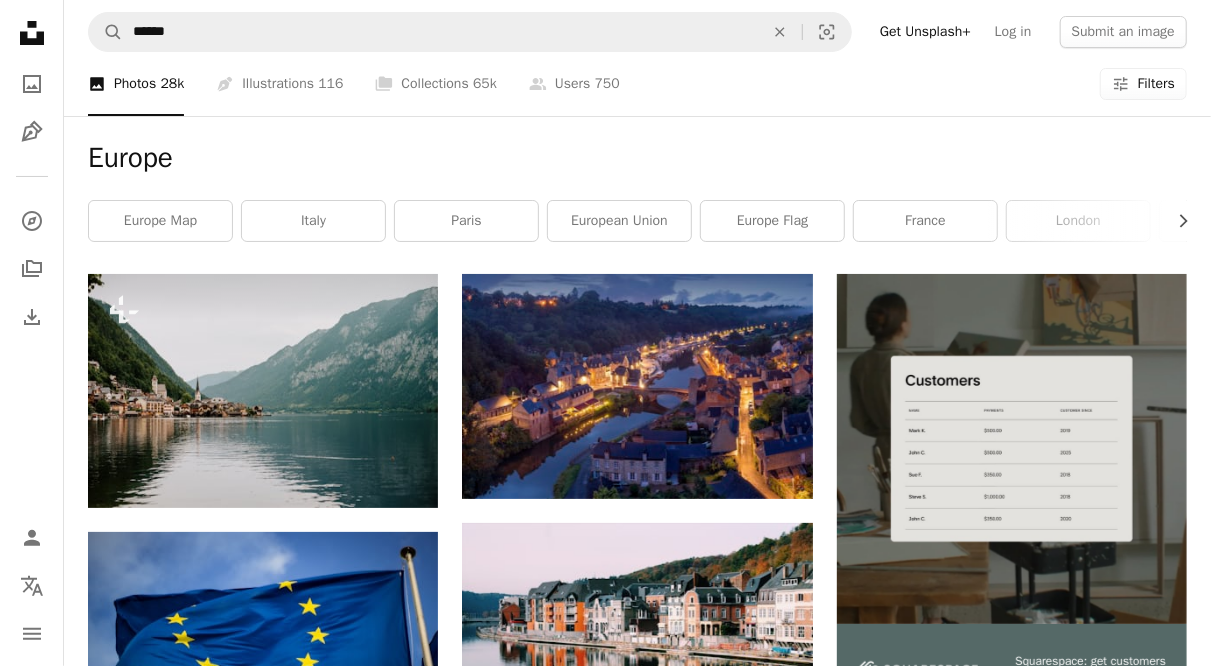 click on "Filters" 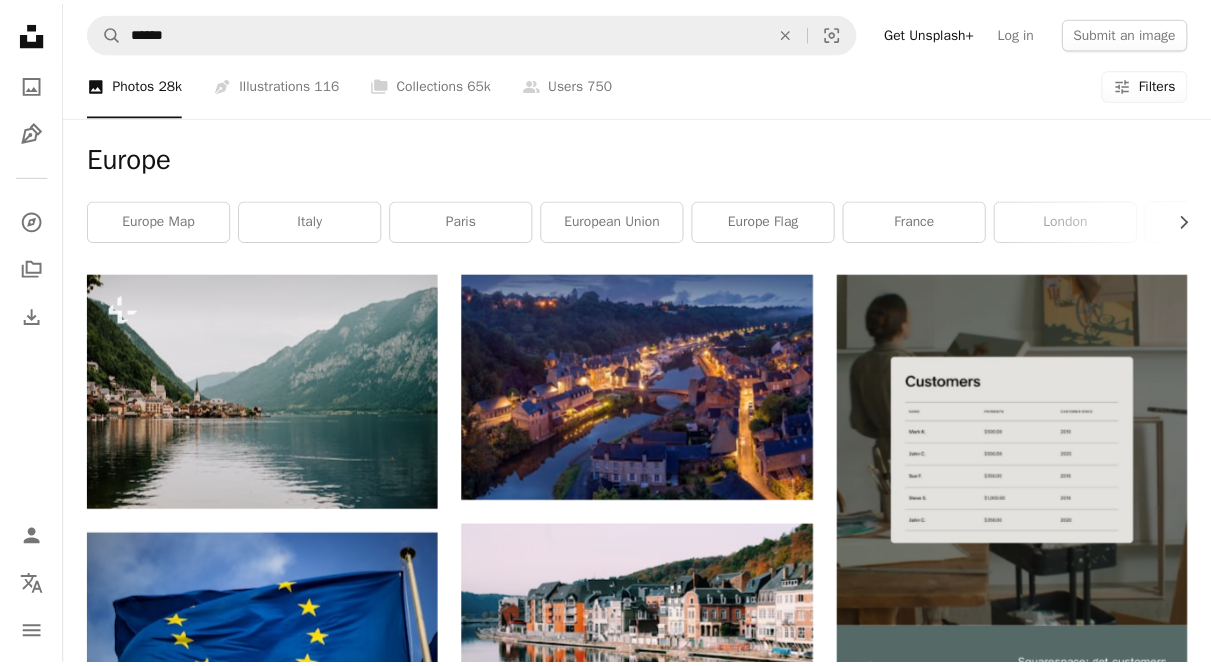 scroll, scrollTop: 124, scrollLeft: 0, axis: vertical 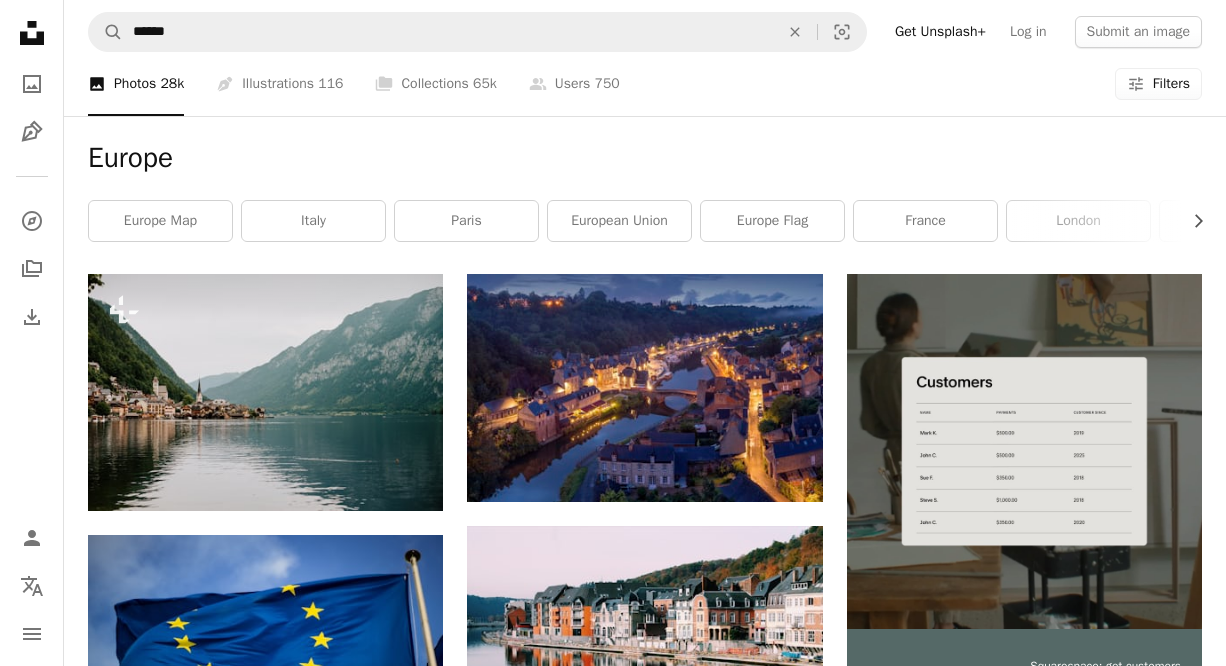 click on "Free" at bounding box center (613, 4404) 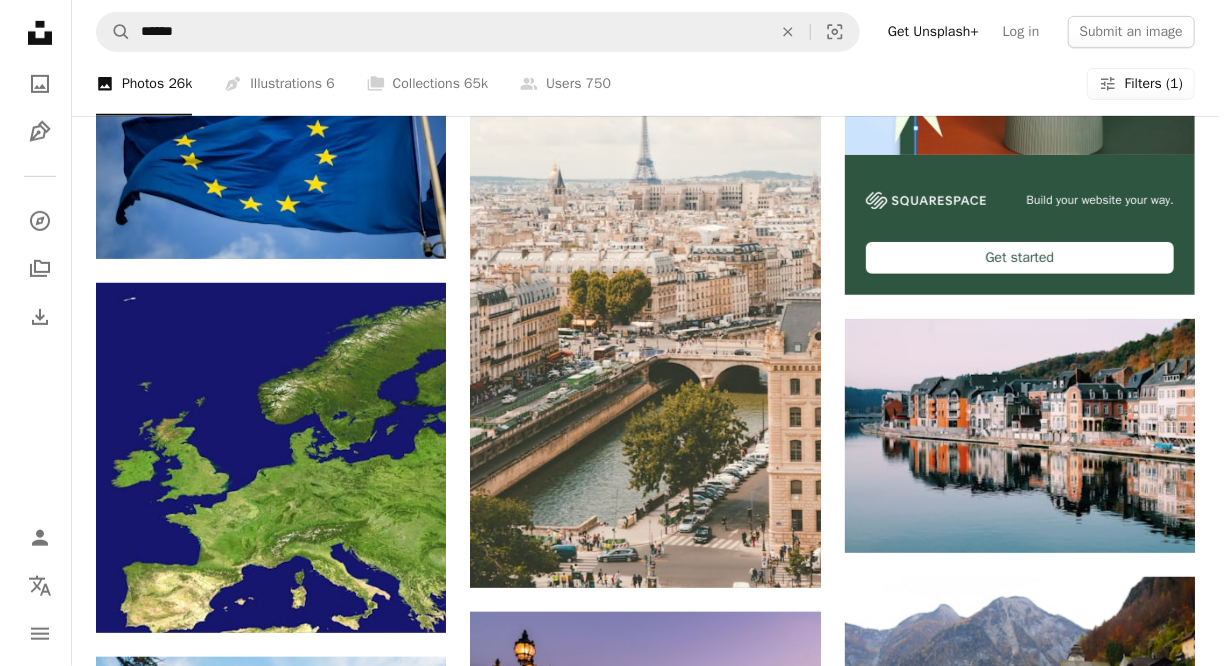 scroll, scrollTop: 500, scrollLeft: 0, axis: vertical 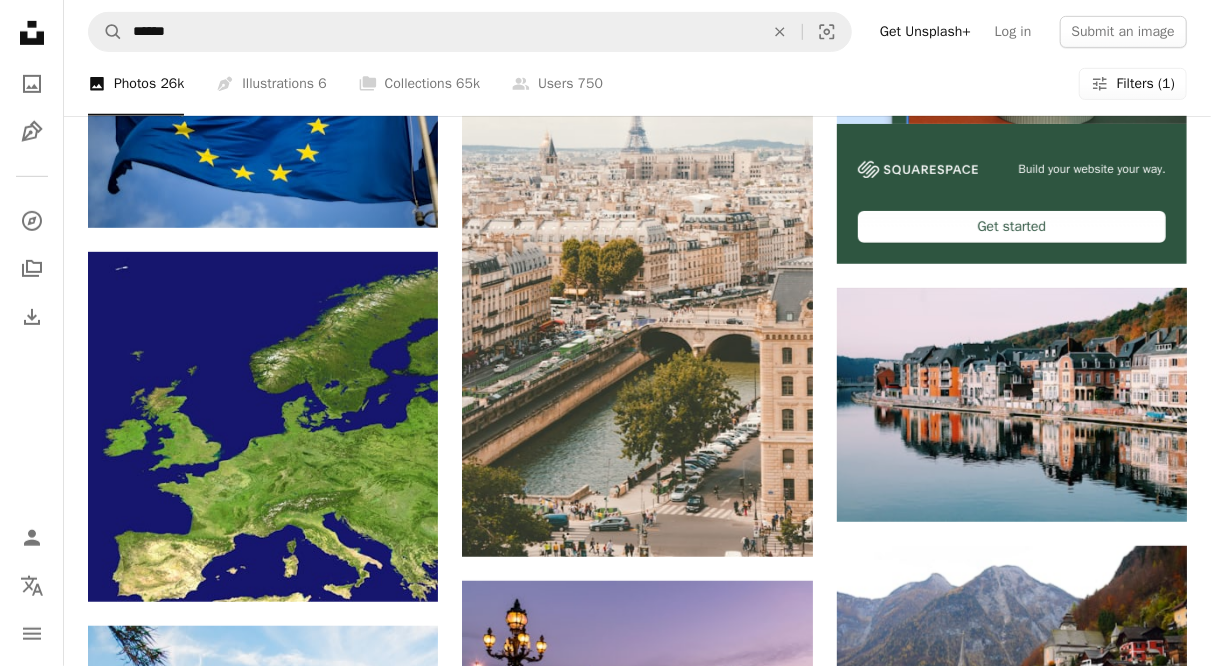 click on "Filters (1)" at bounding box center [1146, 84] 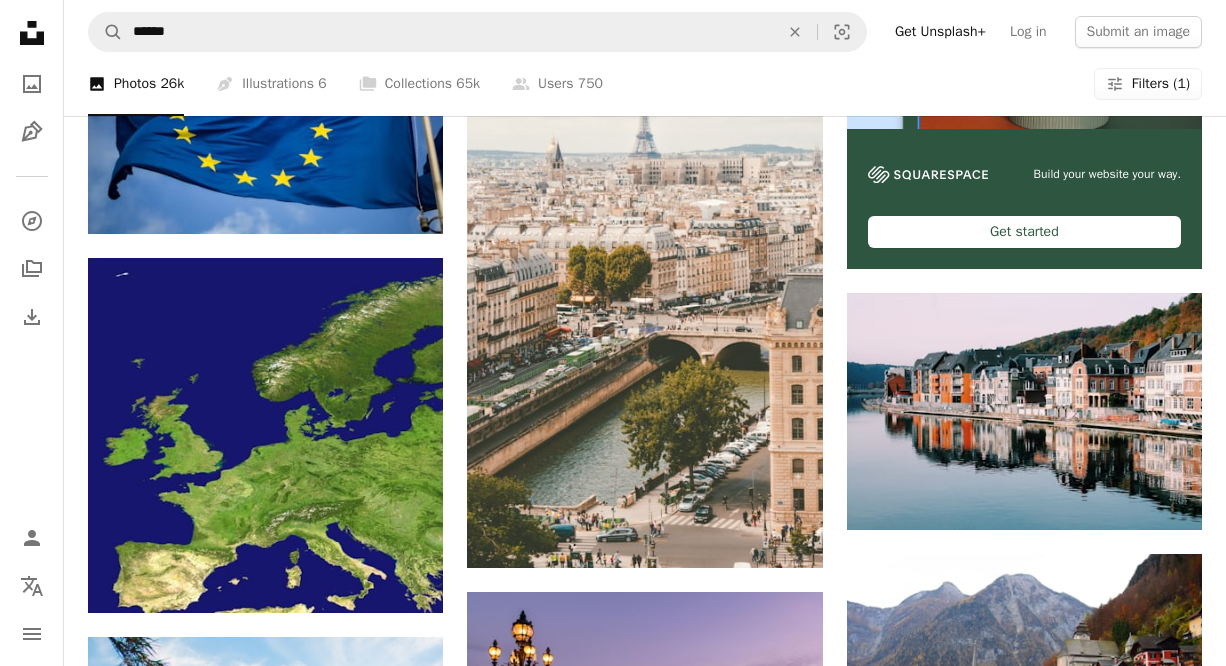 scroll, scrollTop: 124, scrollLeft: 0, axis: vertical 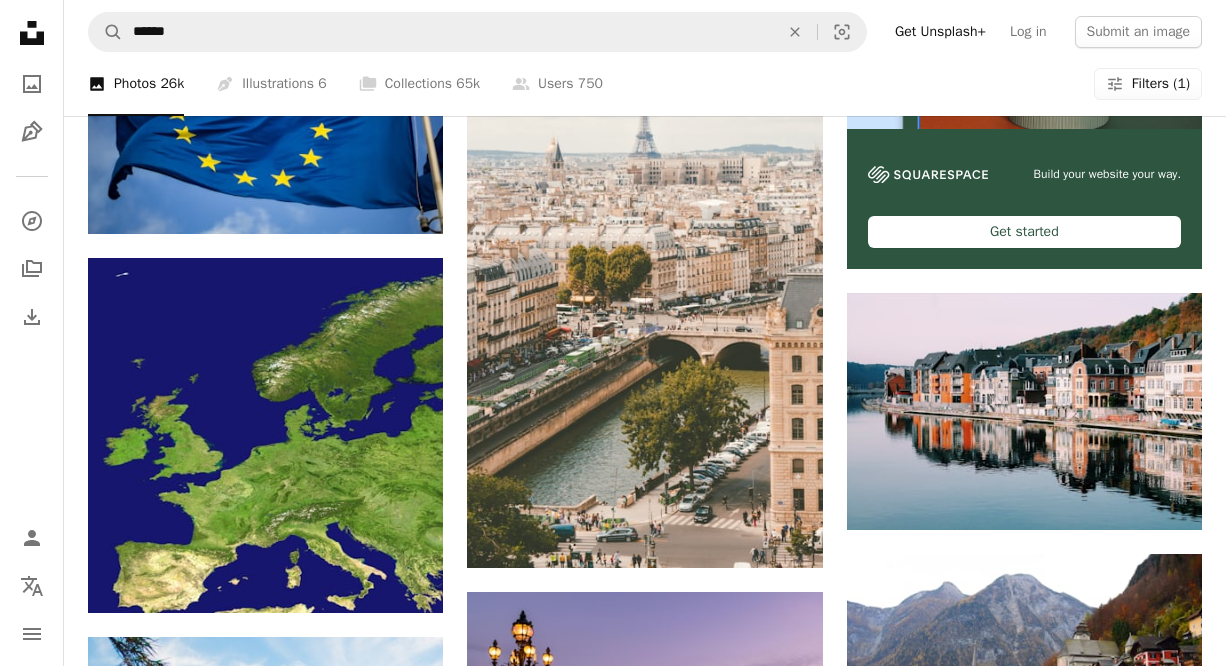 click on "Apply" at bounding box center [877, 4098] 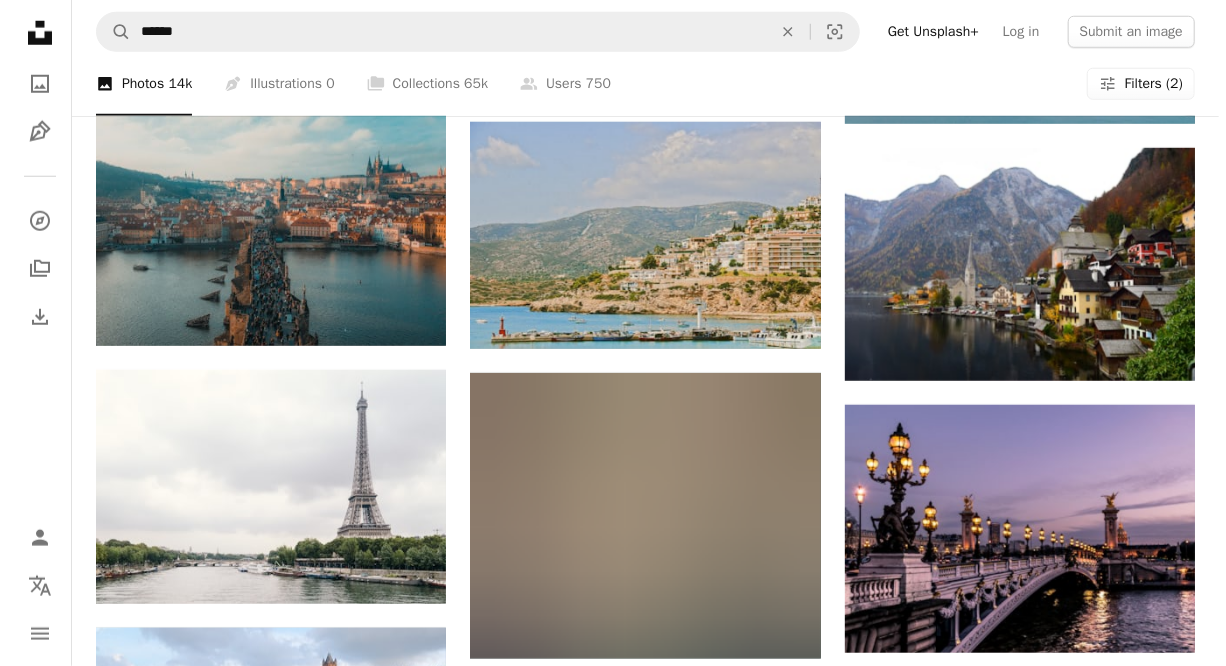 scroll, scrollTop: 900, scrollLeft: 0, axis: vertical 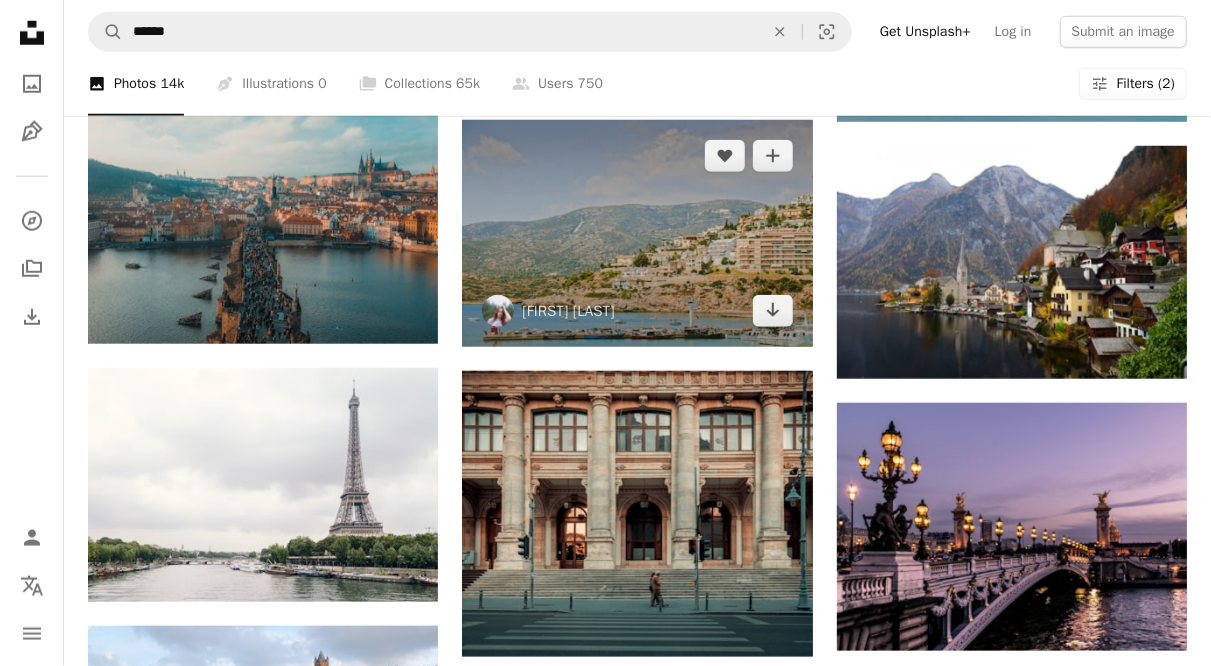 click at bounding box center (637, 233) 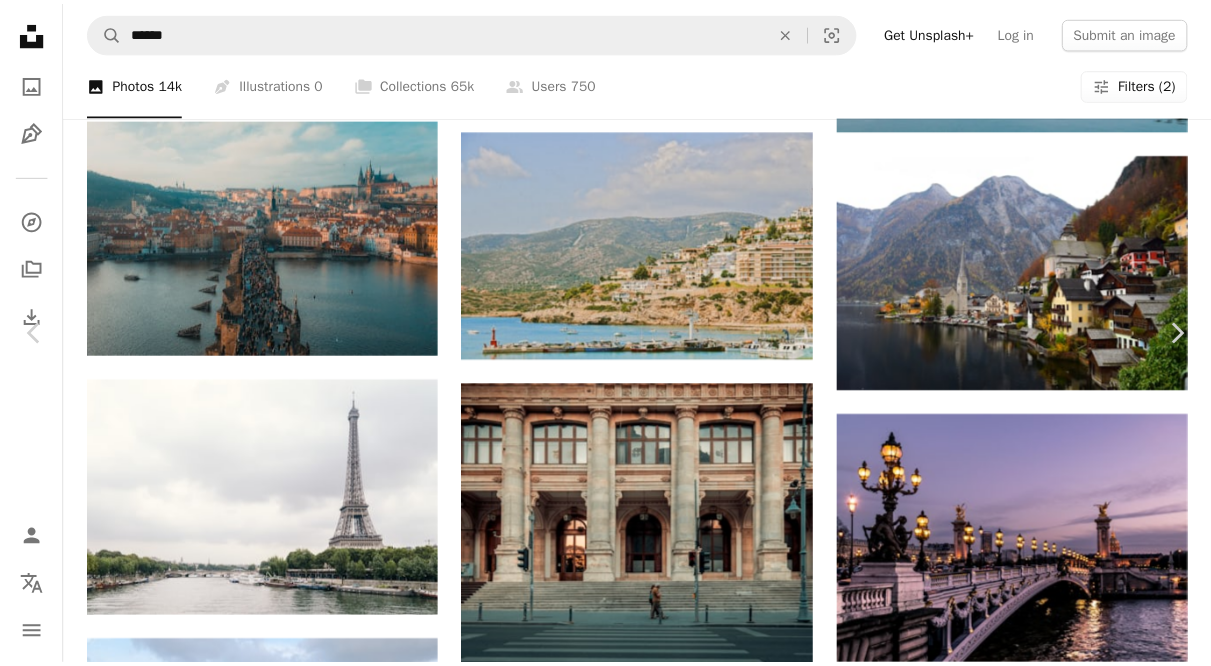 scroll, scrollTop: 0, scrollLeft: 0, axis: both 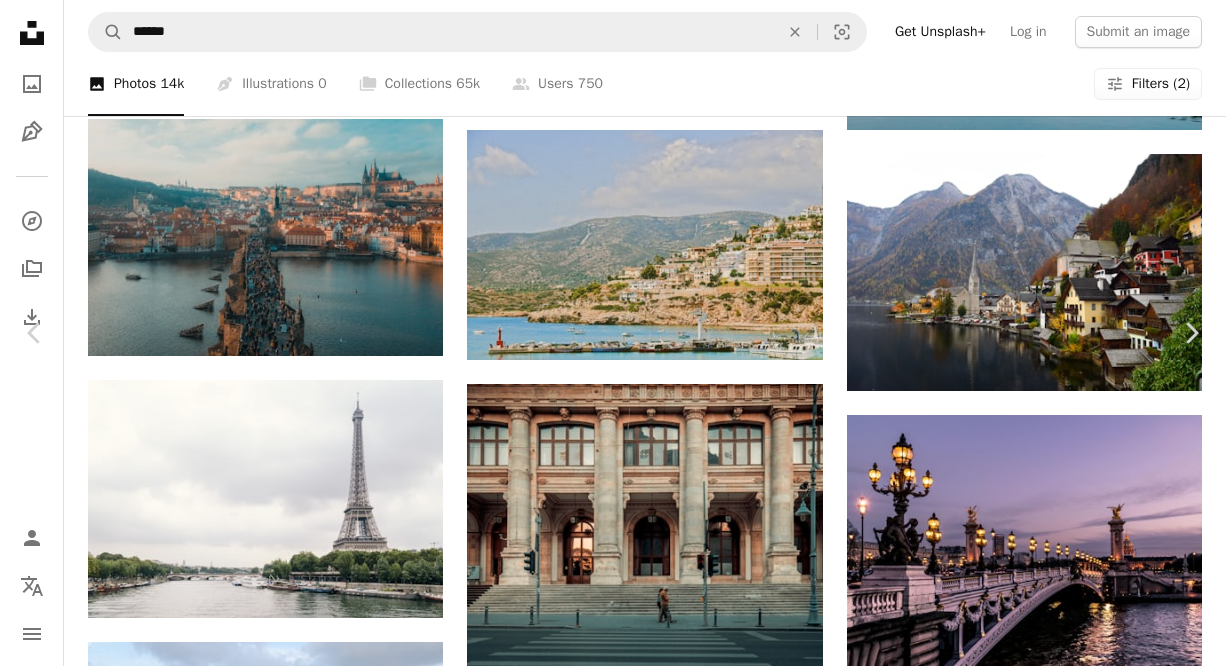 click on "An X shape Chevron left Chevron right [FIRST] [LAST] therealmeaningofseventeen A heart A plus sign Edit image   Plus sign for Unsplash+ Download free Chevron down Zoom in Views 1,090,271 Downloads 5,944 Featured in Travel A forward-right arrow Share Info icon Info More Actions Where the wilderness meets the life. A map marker [CITY] Calendar outlined Published on  [MONTH] [DAY], [YEAR] Camera Canon, EOS Rebel T6s Safety Free to use under the  Unsplash License building city human sea blue architecture scenery urban israel outdoors town housing coast downtown teal high rise tel aviv sea waves condo shoreline Public domain images Browse premium related images on iStock  |  Save 20% with code UNSPLASH20 View more on iStock  ↗ Related images A heart A plus sign [FIRST] [LAST] Arrow pointing down Plus sign for Unsplash+ A heart A plus sign [FIRST] [LAST] For  Unsplash+ A lock   Download Plus sign for Unsplash+ A heart A plus sign Getty Images For  Unsplash+ A lock   Download A heart A plus sign A heart" at bounding box center [613, 2901] 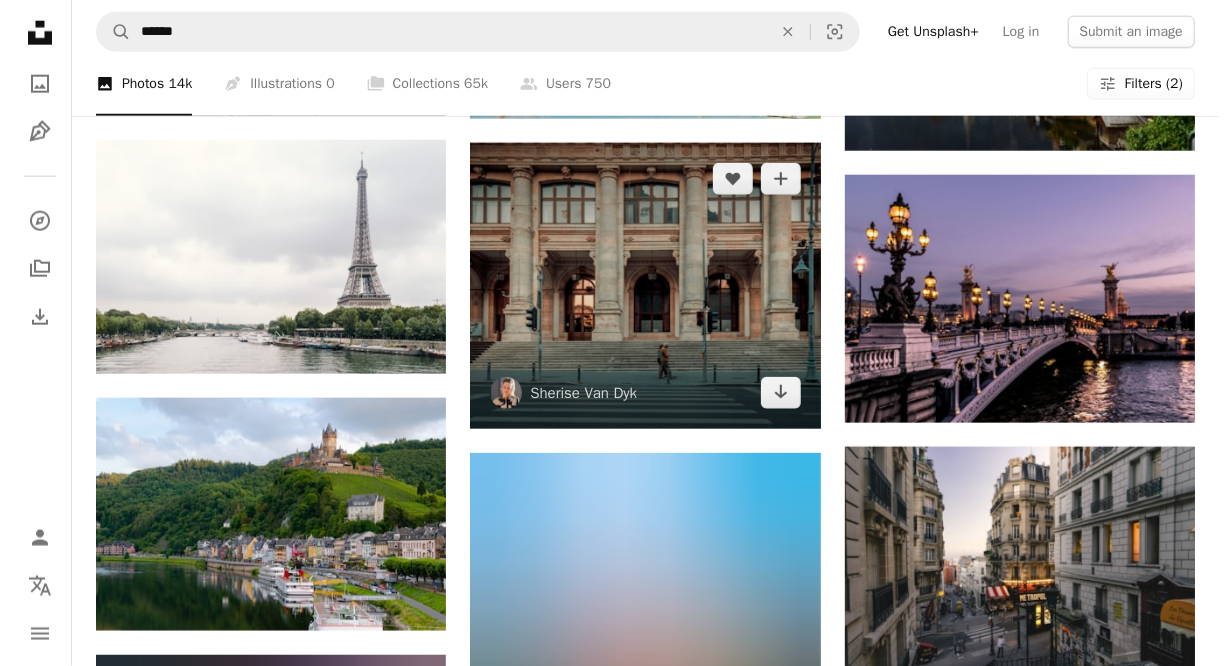 scroll, scrollTop: 1200, scrollLeft: 0, axis: vertical 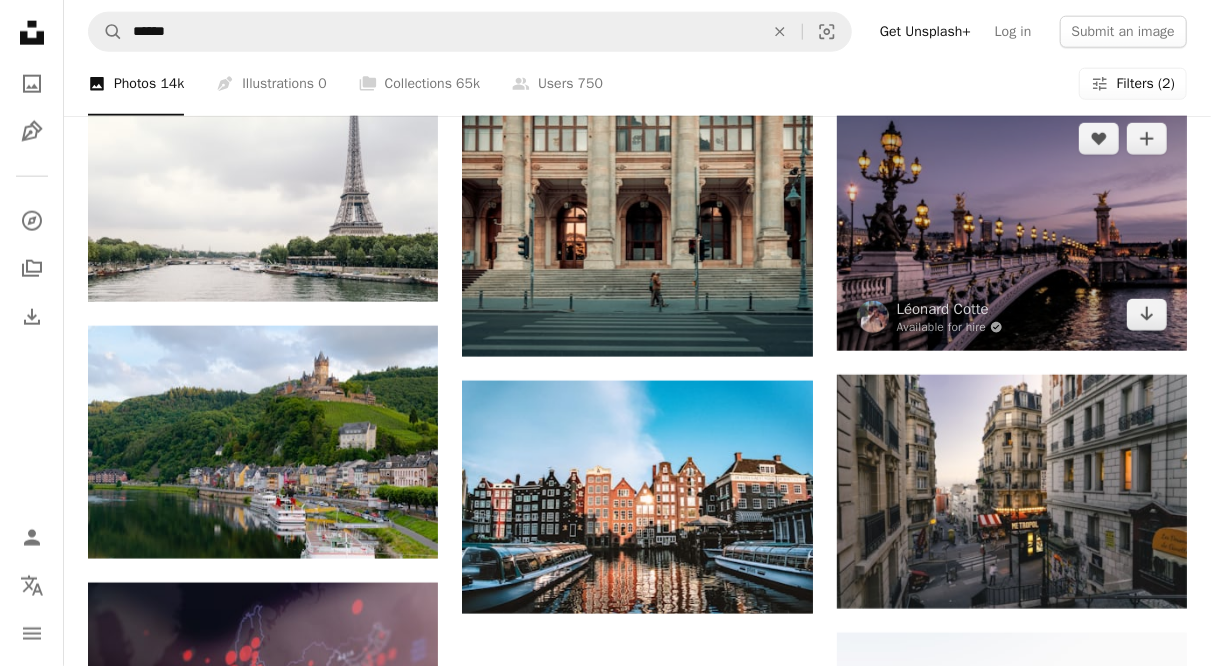 click at bounding box center (1012, 227) 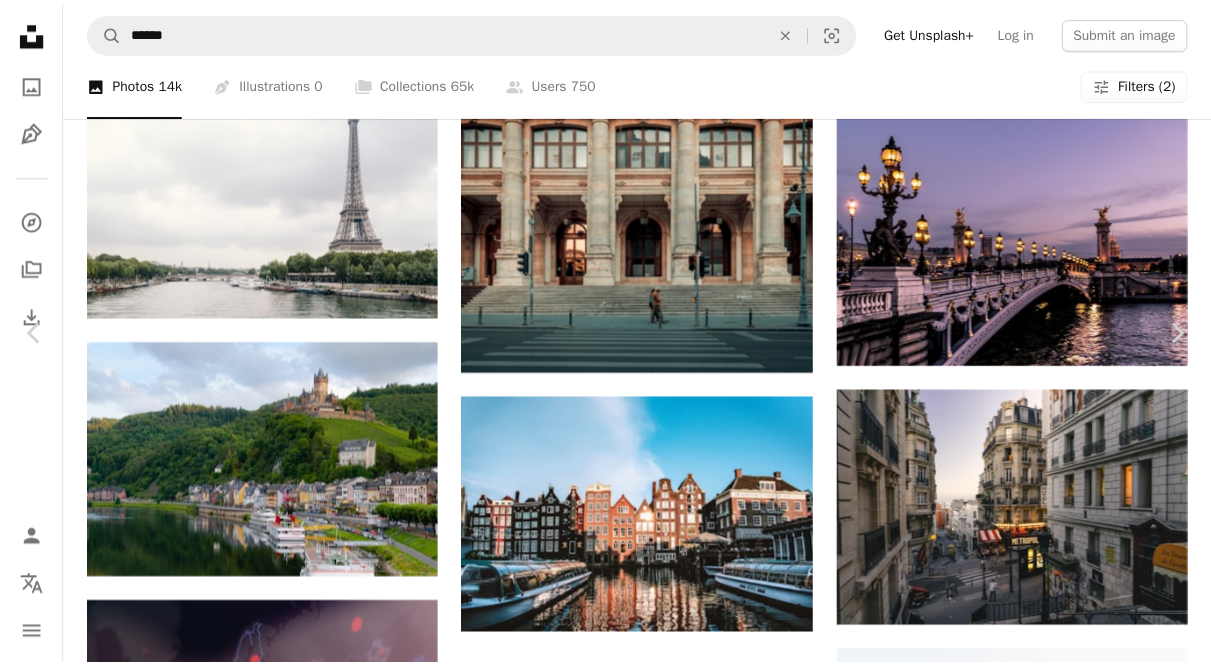 scroll, scrollTop: 100, scrollLeft: 0, axis: vertical 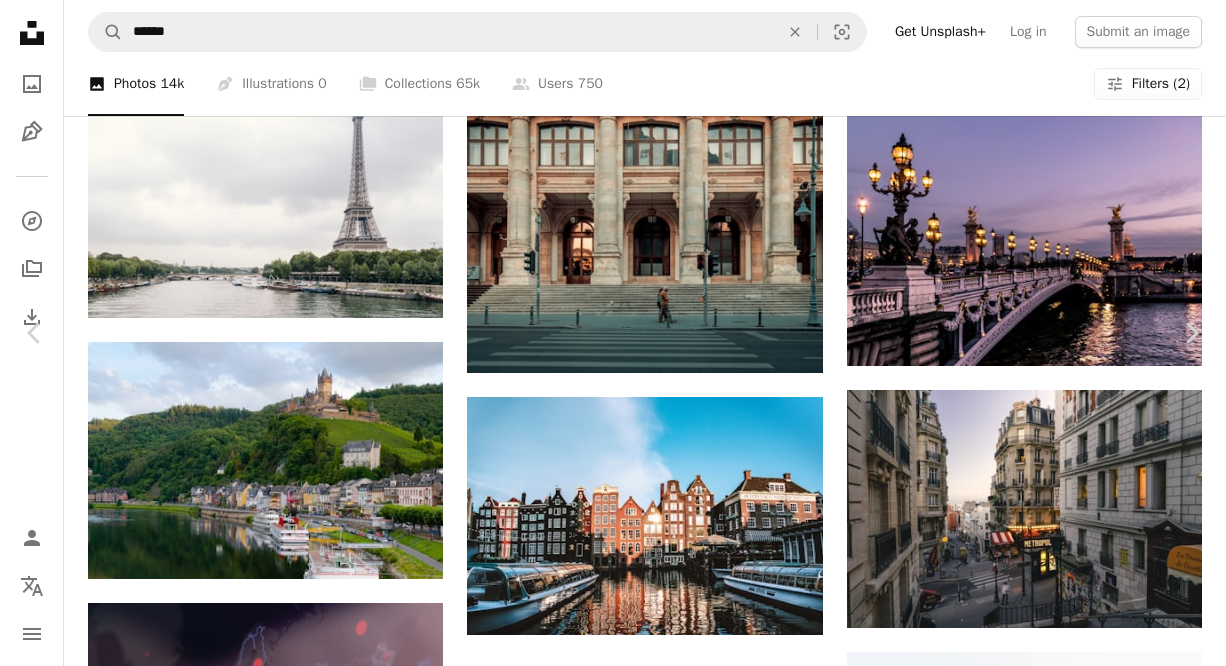 click on "Download free" at bounding box center [1027, 2300] 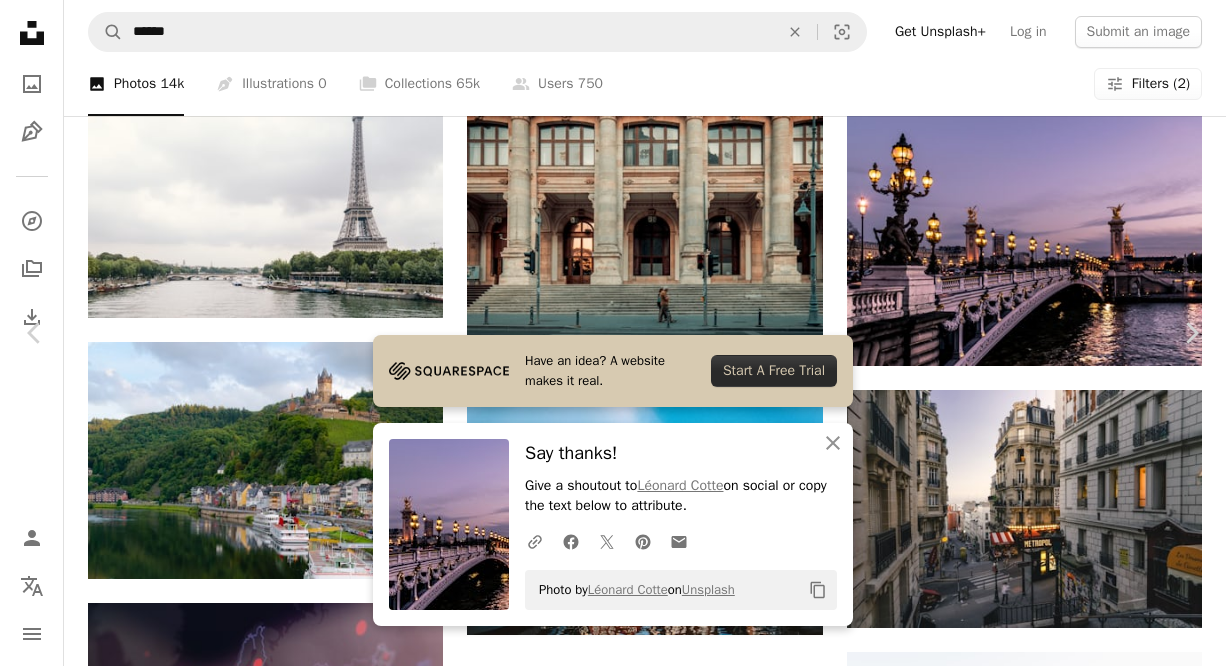 click on "An X shape Chevron left Chevron right Have an idea? A website makes it real. Start A Free Trial An X shape Close Say thanks! Give a shoutout to  [FIRST] [LAST]  on social or copy the text below to attribute. A URL sharing icon (chains) Facebook icon X (formerly Twitter) icon Pinterest icon An envelope Photo by  [FIRST] [LAST]  on  Unsplash
Copy content [FIRST] [LAST] Available for hire A checkmark inside of a circle A heart A plus sign Edit image   Plus sign for Unsplash+ Download free Chevron down Zoom in Views 41,890,787 Downloads 508,850 Featured in Photos A forward-right arrow Share Info icon Info More Actions Parisian bridge A map marker Paris, France Calendar outlined Published on  [MONTH] [DAY], [YEAR] Camera NIKON CORPORATION, NIKON D5300 Safety Free to use under the  Unsplash License city architecture light paris river urban france bridge city wallpaper street light outdoors lights paris wallpaper evening dusk blue hour seine pont alexandre iii wallpaper background Backgrounds  |  View more on iStock" at bounding box center (613, 2602) 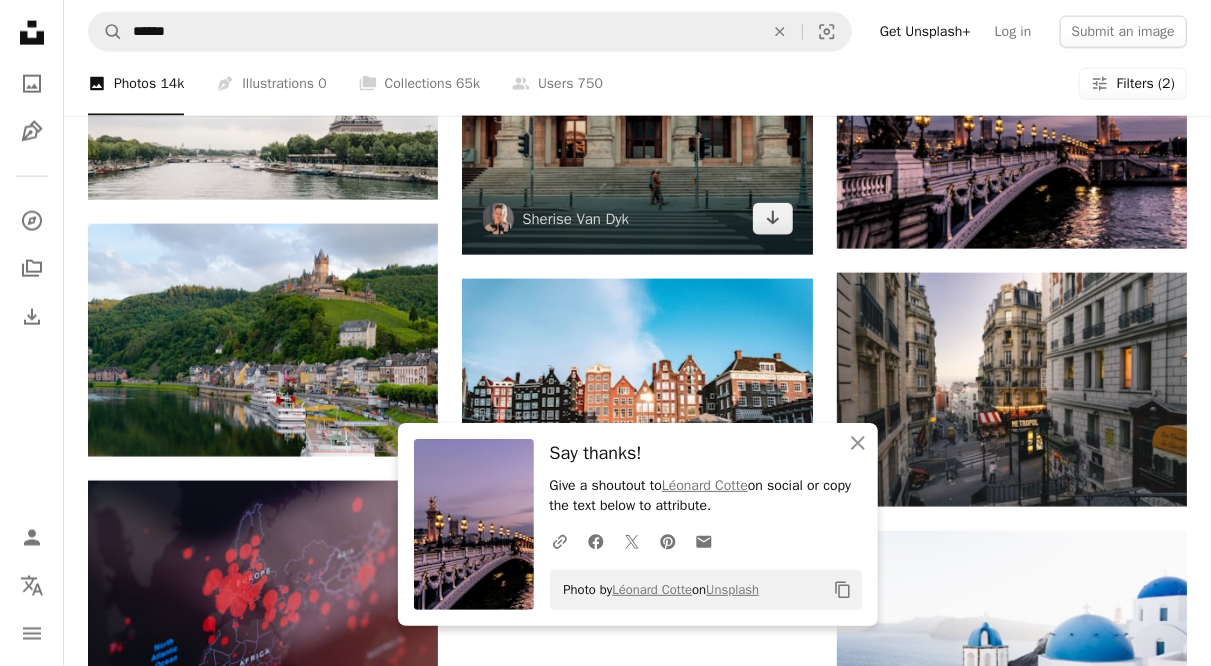 scroll, scrollTop: 1400, scrollLeft: 0, axis: vertical 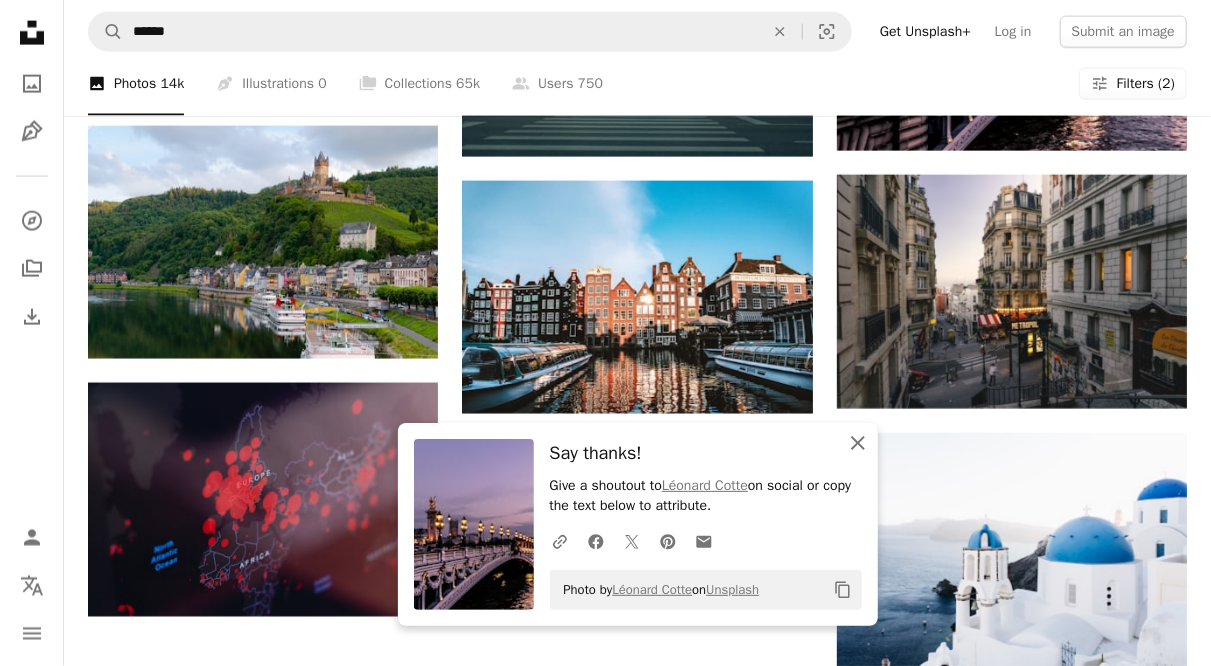 click on "An X shape" 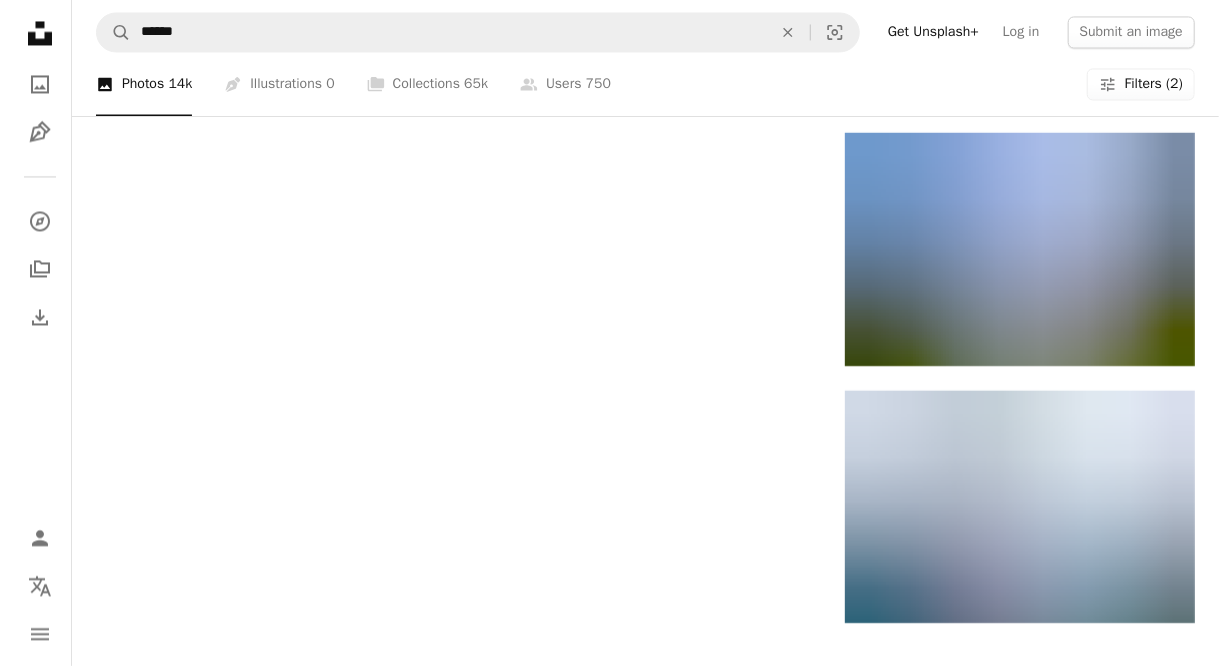 scroll, scrollTop: 2200, scrollLeft: 0, axis: vertical 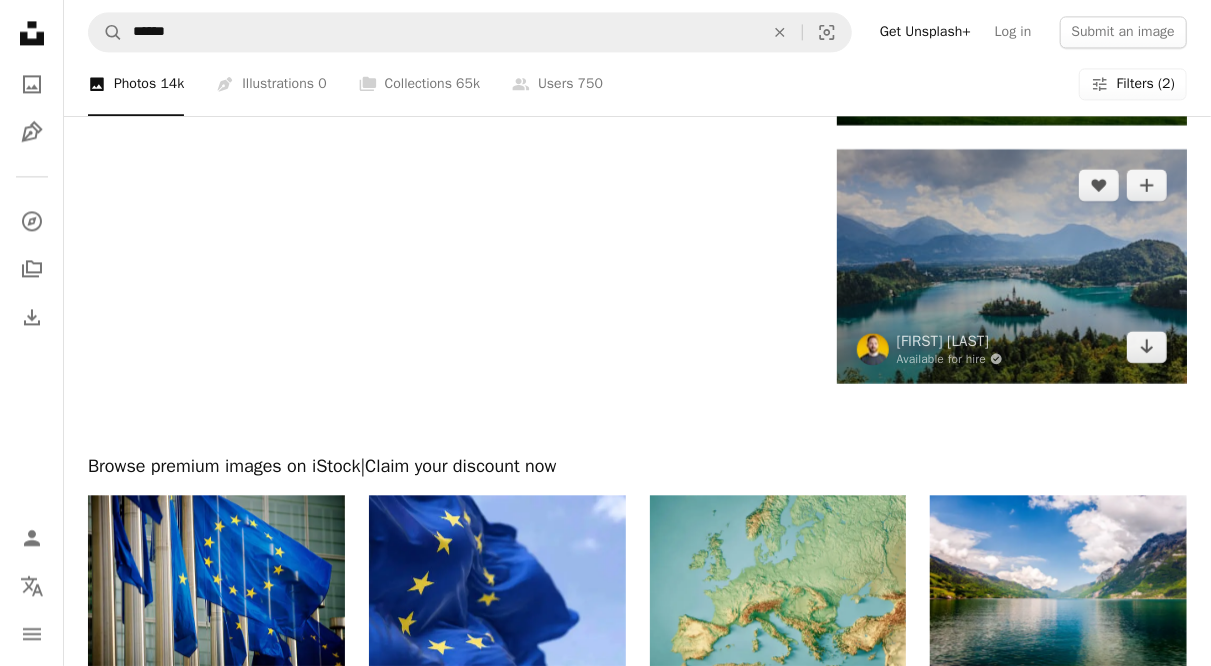 click at bounding box center (1012, 266) 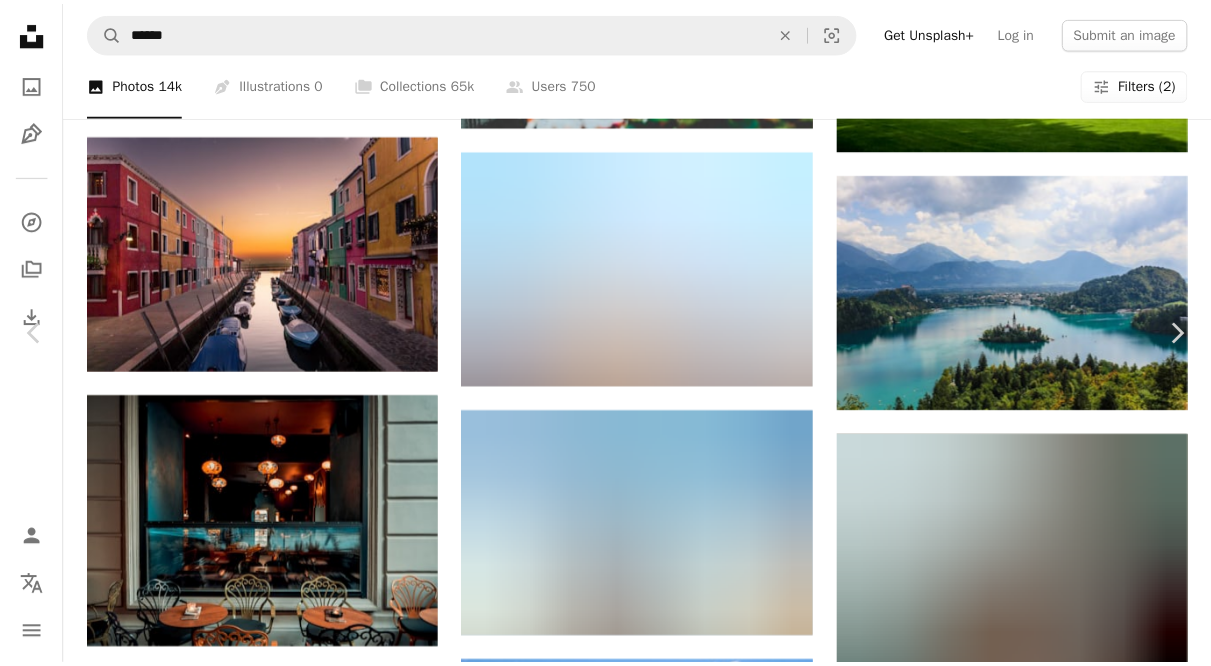 scroll, scrollTop: 0, scrollLeft: 0, axis: both 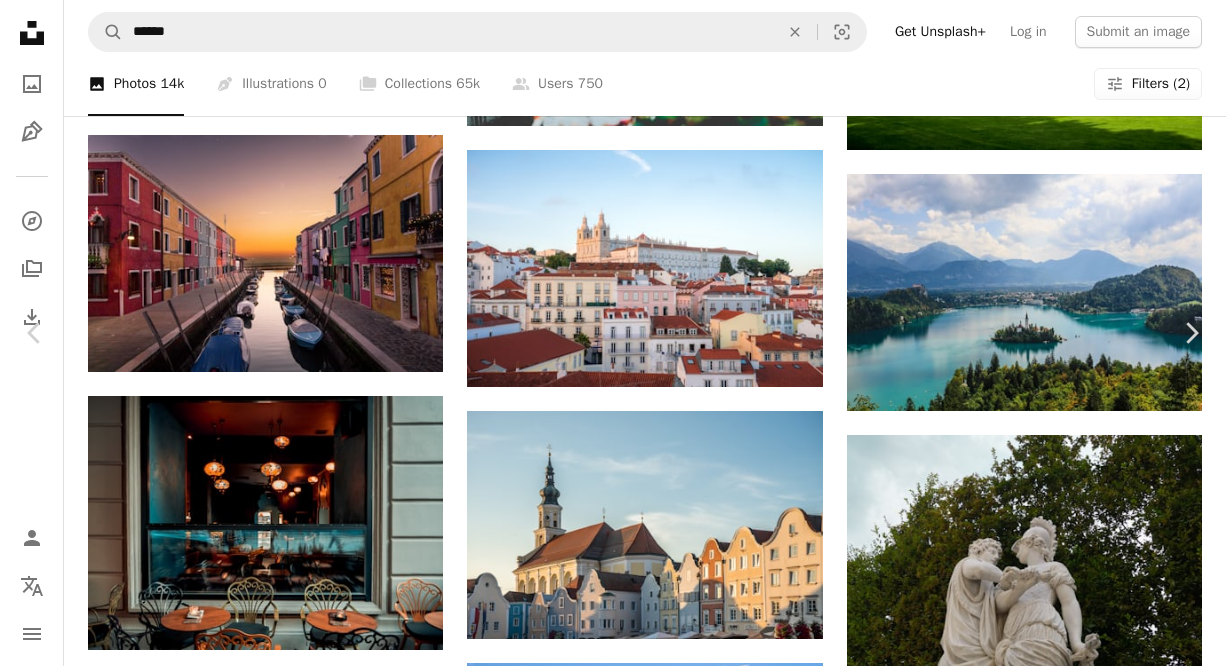 click on "An X shape Chevron left Chevron right [FIRST] [LAST] Available for hire A checkmark inside of a circle A heart A plus sign Edit image   Plus sign for Unsplash+ Download free Chevron down Zoom in Views 1,452,078 Downloads 17,020 A forward-right arrow Share Info icon Info More Actions Magnificient view of the Bled Lake. To catch this view, I had to take a pretty steep walk in the forest. On top, it's just perfect ! Slovenia is simply a green pearl in the earth of Europe. You have to visite it ! Read more A map marker [CITY], [CITY], [COUNTRY] Calendar outlined Published on  [MONTH] [DAY], [YEAR] Camera Canon, EOS 60D Safety Free to use under the  Unsplash License wallpaper forest travel summer sun church lake europe vacation drone slovenia point of view from above bled bird view bled lake land sea animal blue Backgrounds Browse premium related images on iStock  |  Save 20% with code UNSPLASH20 View more on iStock  ↗ Related images A heart A plus sign [FIRST] [LAST] Arrow pointing down Plus sign for Unsplash+ A heart" at bounding box center (613, 3177) 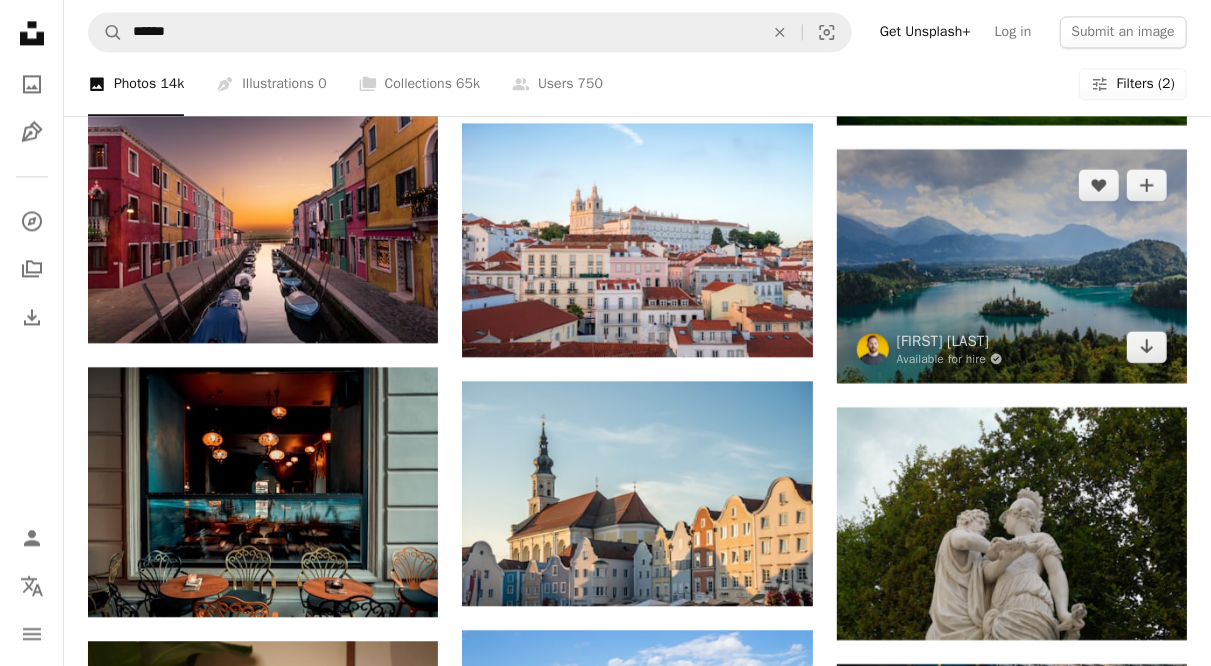 click at bounding box center [1012, 266] 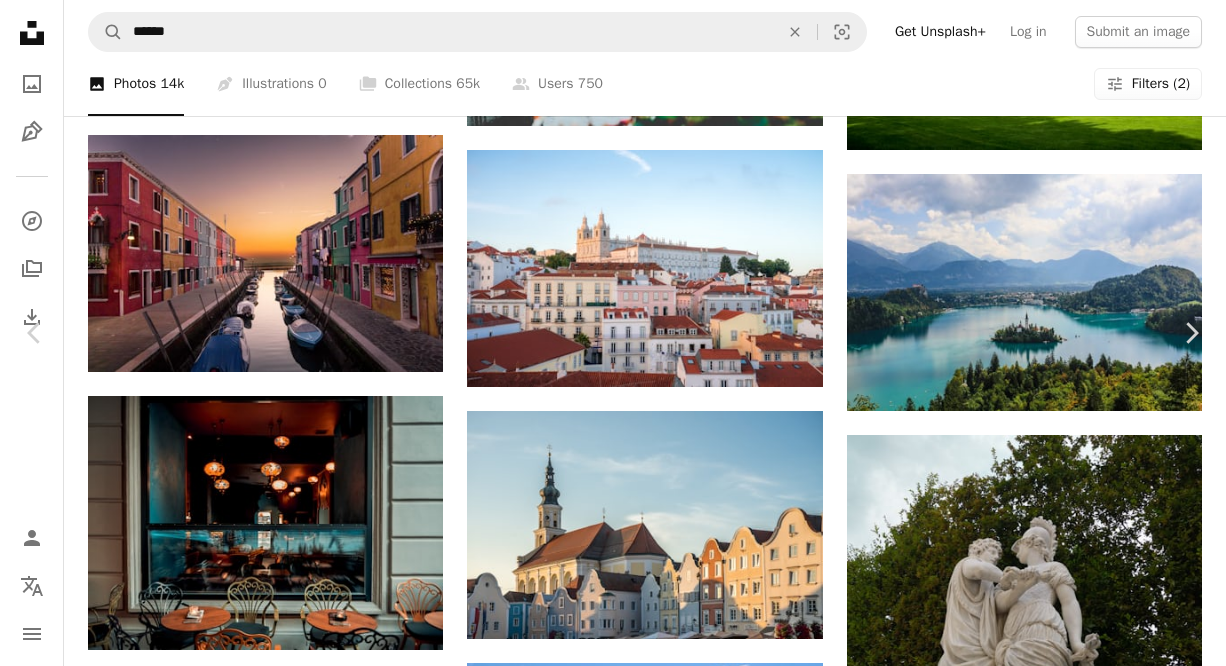 click on "Download free" at bounding box center (1027, 2891) 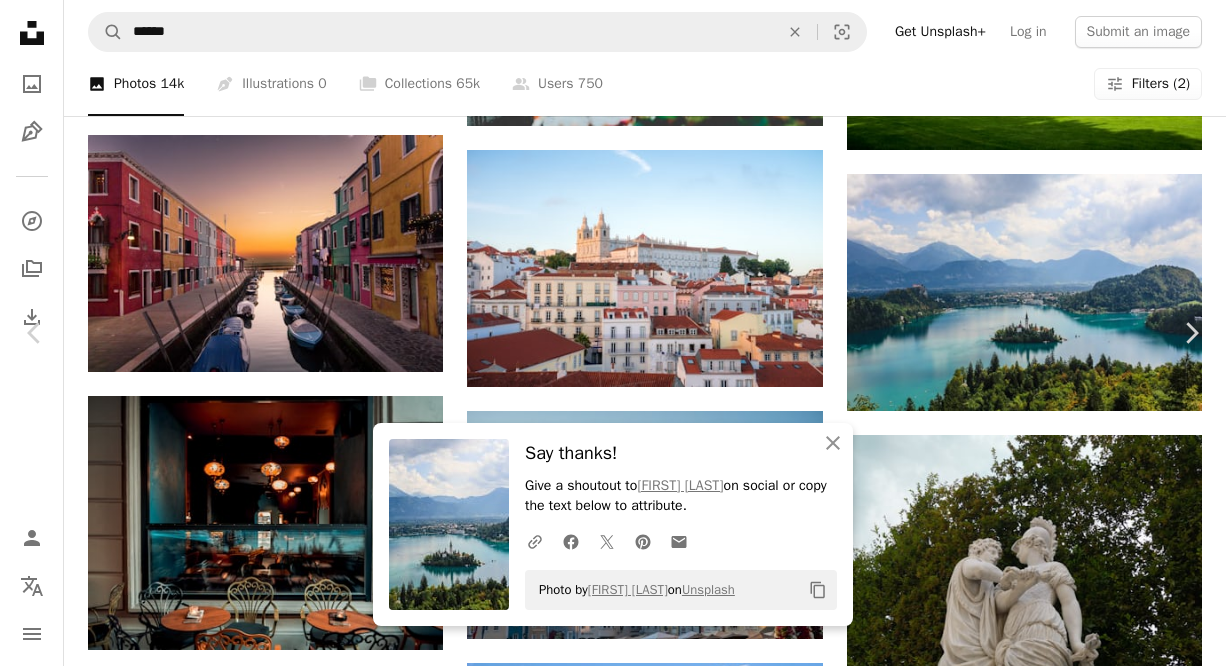 drag, startPoint x: 1158, startPoint y: 129, endPoint x: 1150, endPoint y: 141, distance: 14.422205 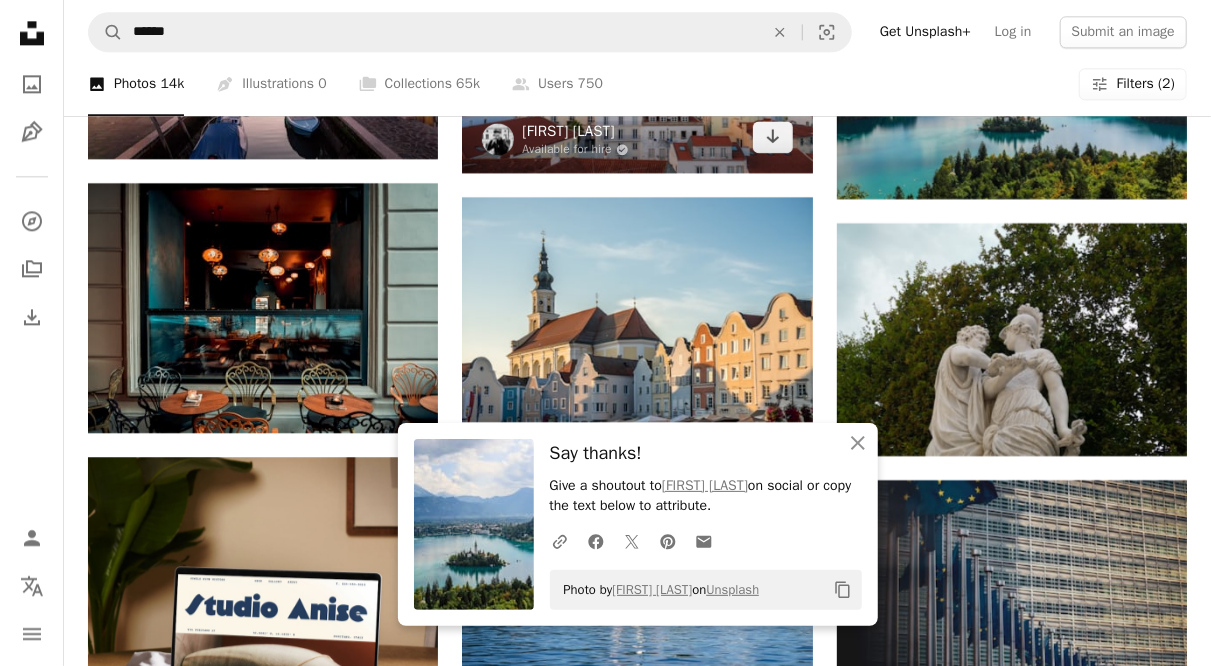 scroll, scrollTop: 2600, scrollLeft: 0, axis: vertical 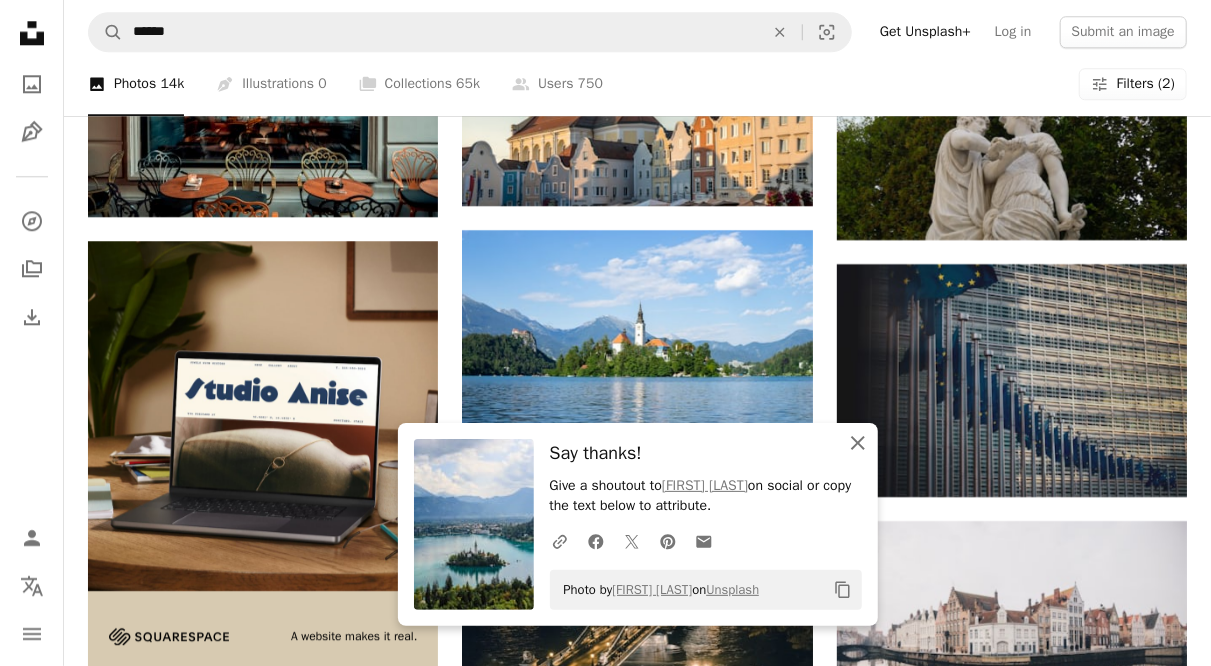 click on "An X shape" 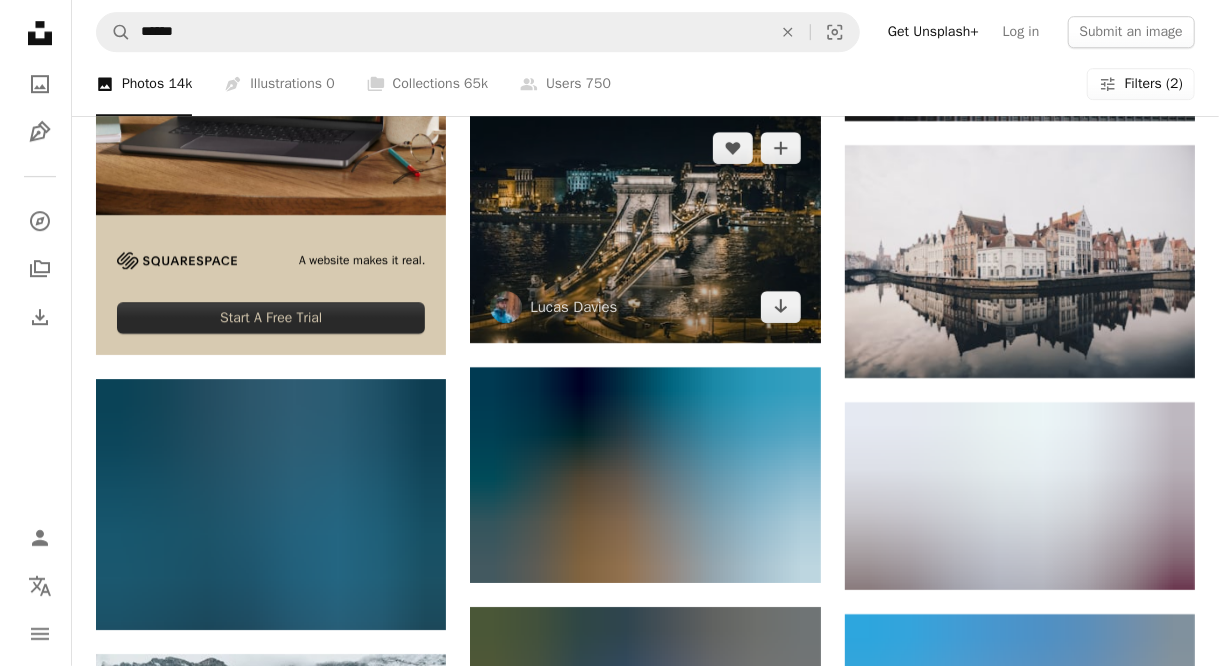 scroll, scrollTop: 2800, scrollLeft: 0, axis: vertical 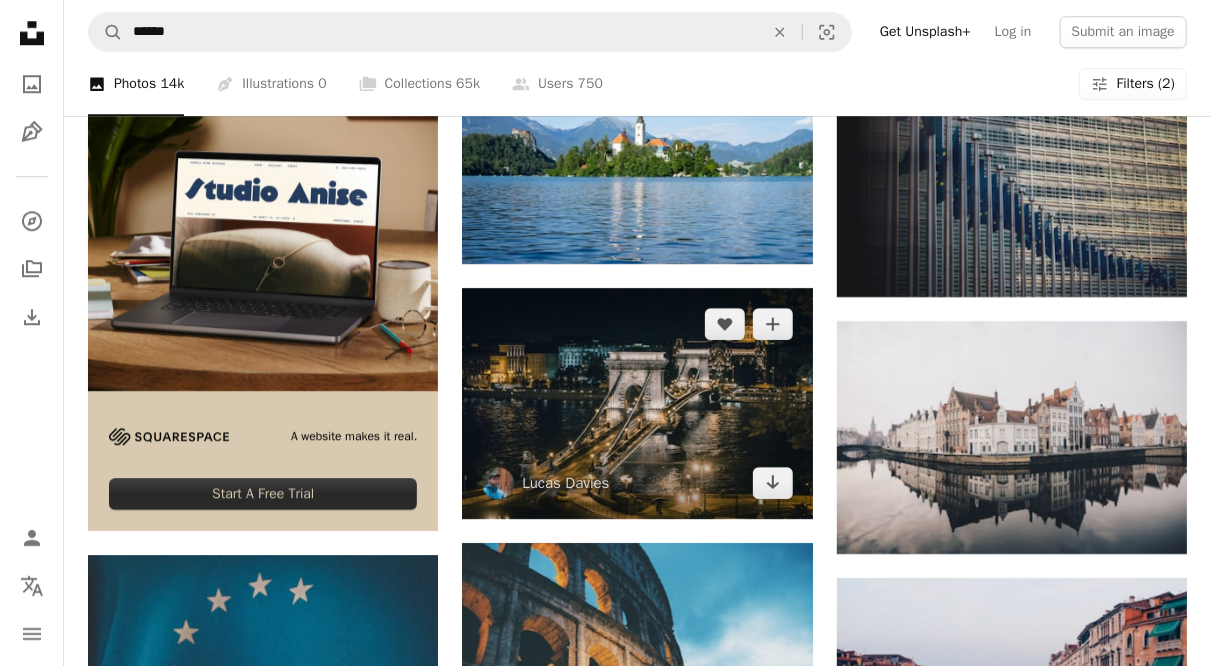 click at bounding box center [637, 403] 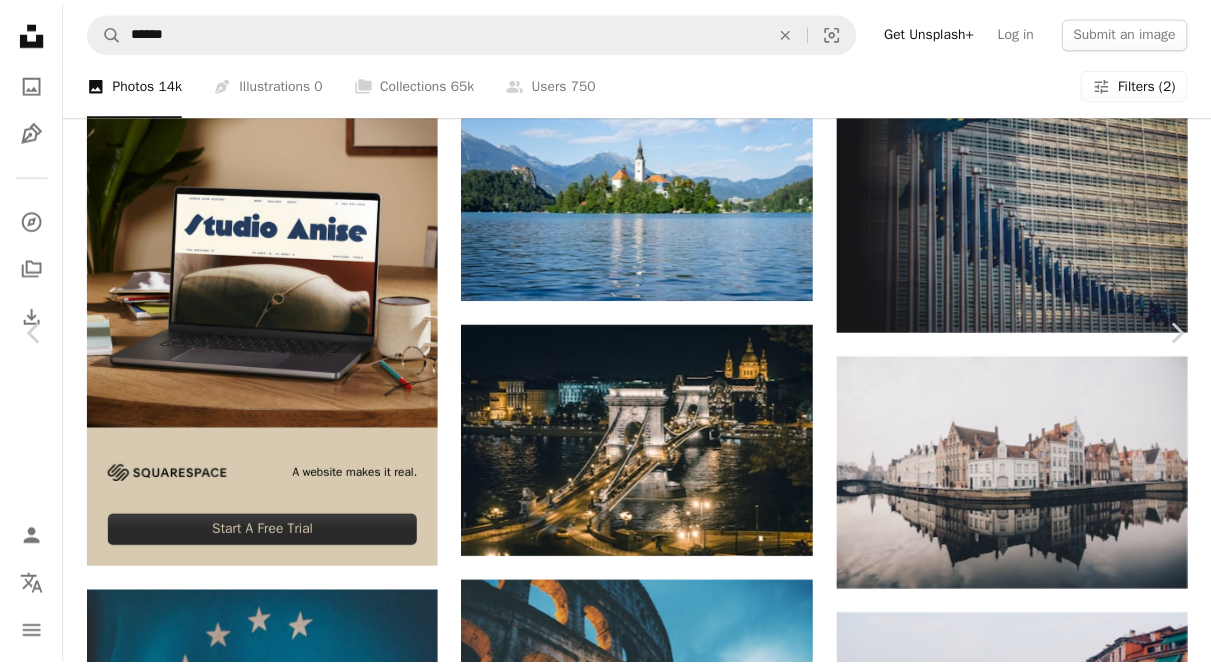 scroll, scrollTop: 0, scrollLeft: 0, axis: both 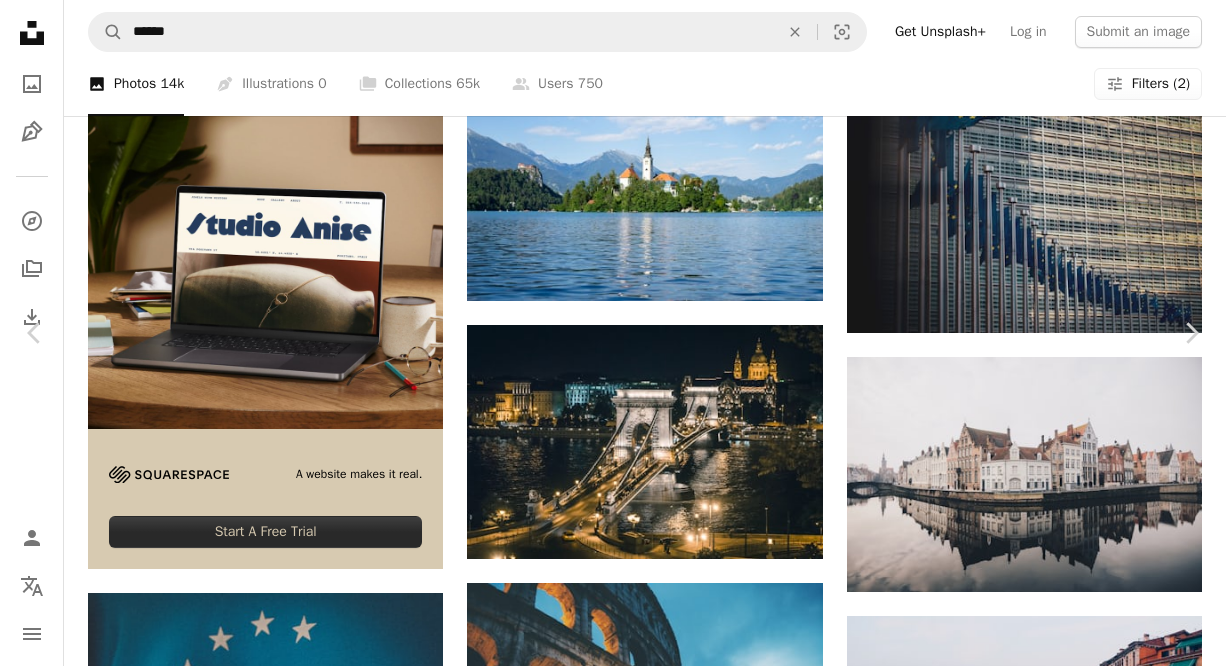 click on "An X shape Chevron left Chevron right [FIRST] [LAST] [FIRST]_[LAST] A heart A plus sign Edit image   Plus sign for Unsplash+ Download free Chevron down Zoom in Views 1,358,385 Downloads 11,909 A forward-right arrow Share Info icon Info More Actions A map marker Budapest, Hungary Calendar outlined Published on  [MONTH] [DAY], [YEAR] Camera SONY, ILCE-6000 Safety Free to use under the  Unsplash License wallpaper travel city dark architecture night light design urban europe bridge cityscape view budapest lights hungary arch illuminated streetlamp building Public domain images Browse premium related images on iStock  |  Save 20% with code UNSPLASH20 View more on iStock  ↗ Related images A heart A plus sign [FIRST] [LAST] Arrow pointing down A heart A plus sign [FIRST] [LAST] Available for hire A checkmark inside of a circle Arrow pointing down A heart A plus sign [FIRST] [LAST] A heart" at bounding box center [613, 4955] 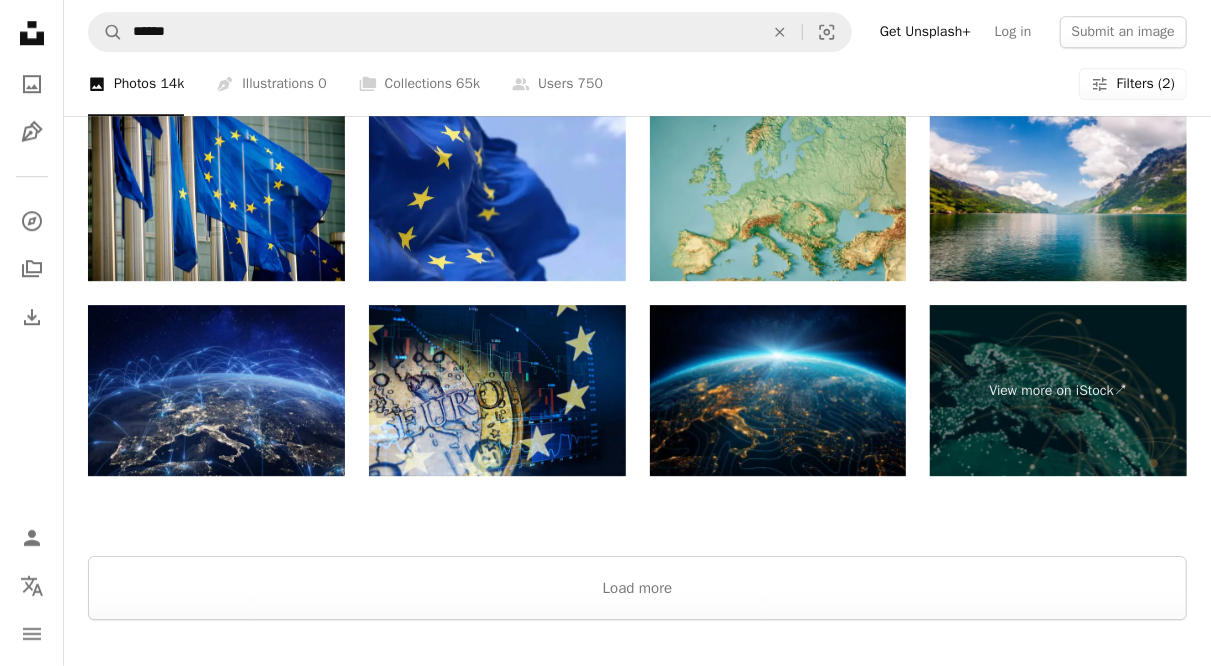 scroll, scrollTop: 6600, scrollLeft: 0, axis: vertical 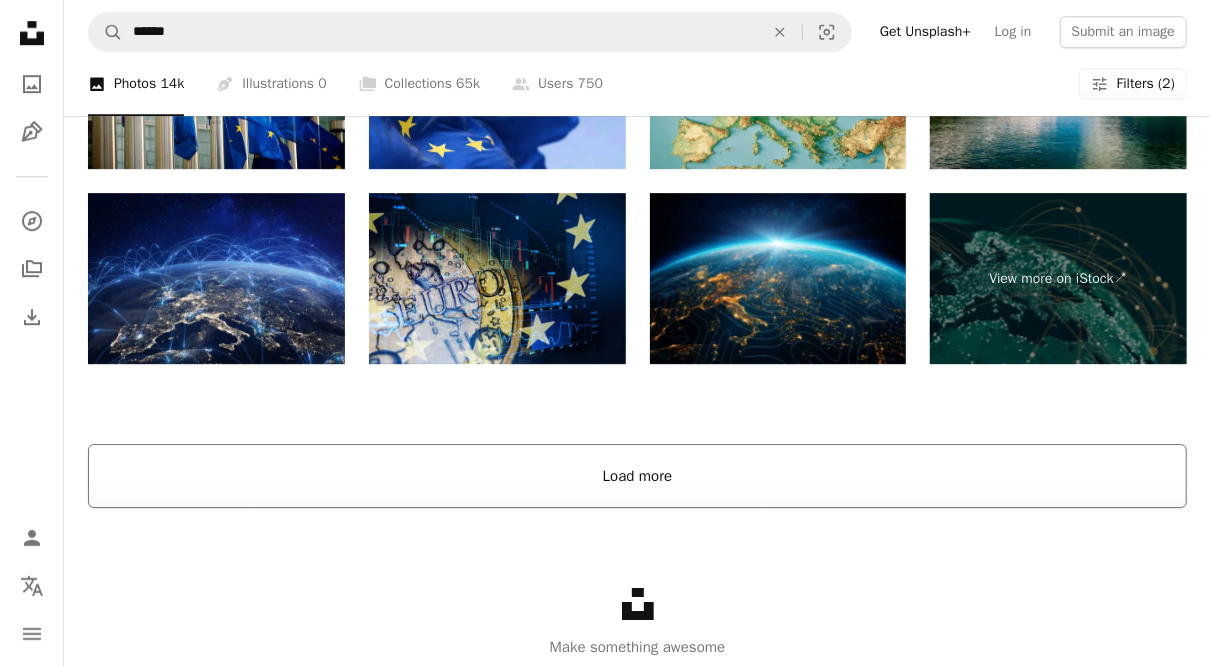 click on "Load more" at bounding box center [637, 476] 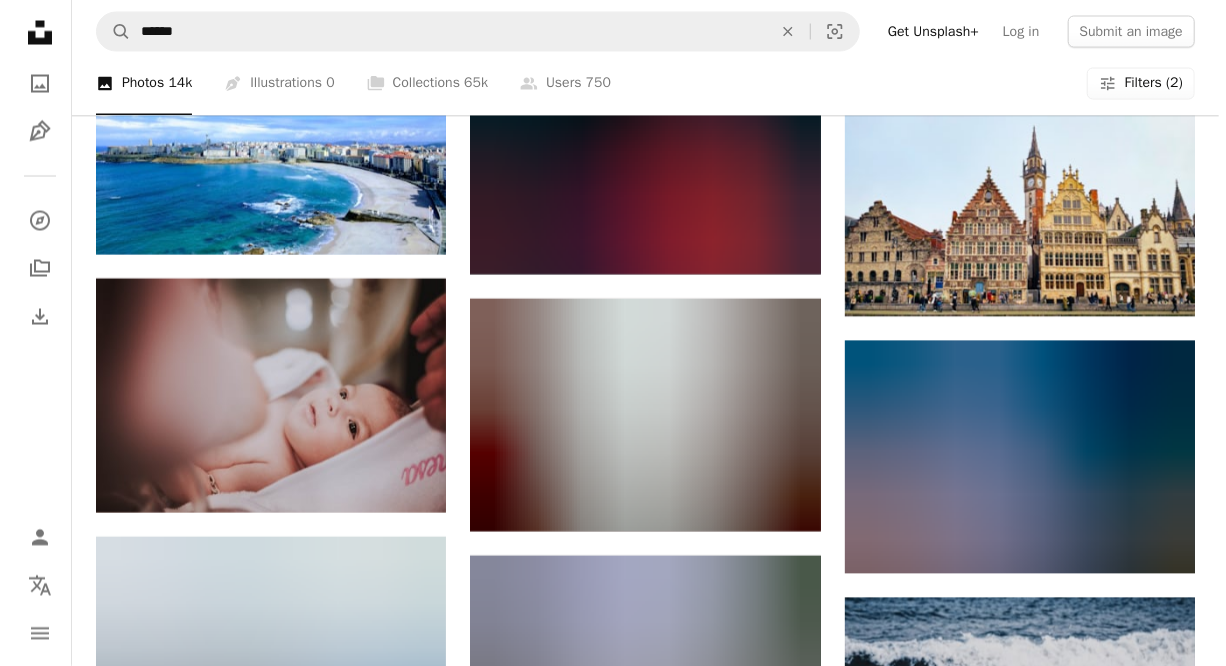 scroll, scrollTop: 8700, scrollLeft: 0, axis: vertical 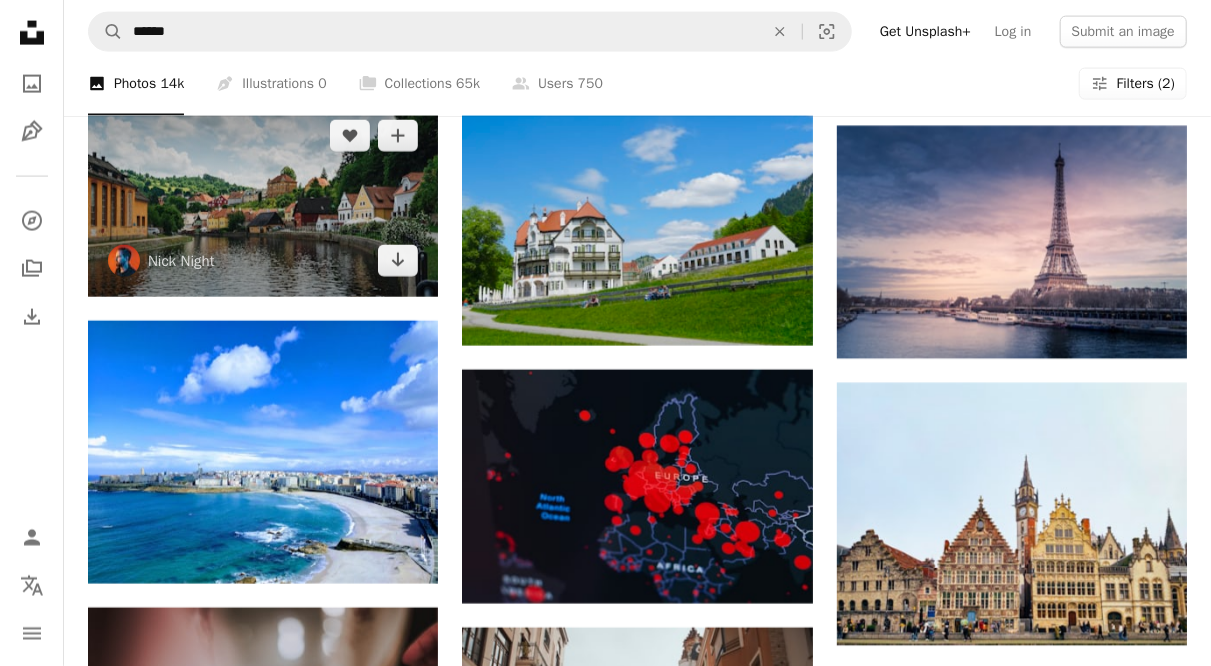 click at bounding box center (263, 198) 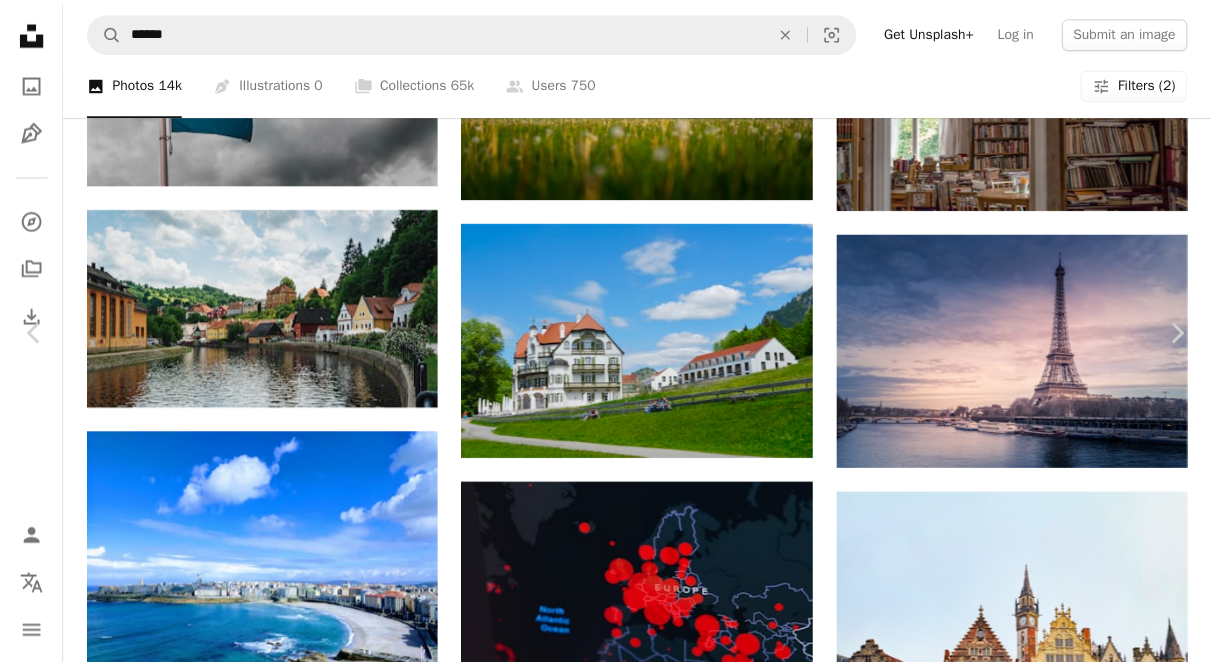 scroll, scrollTop: 0, scrollLeft: 0, axis: both 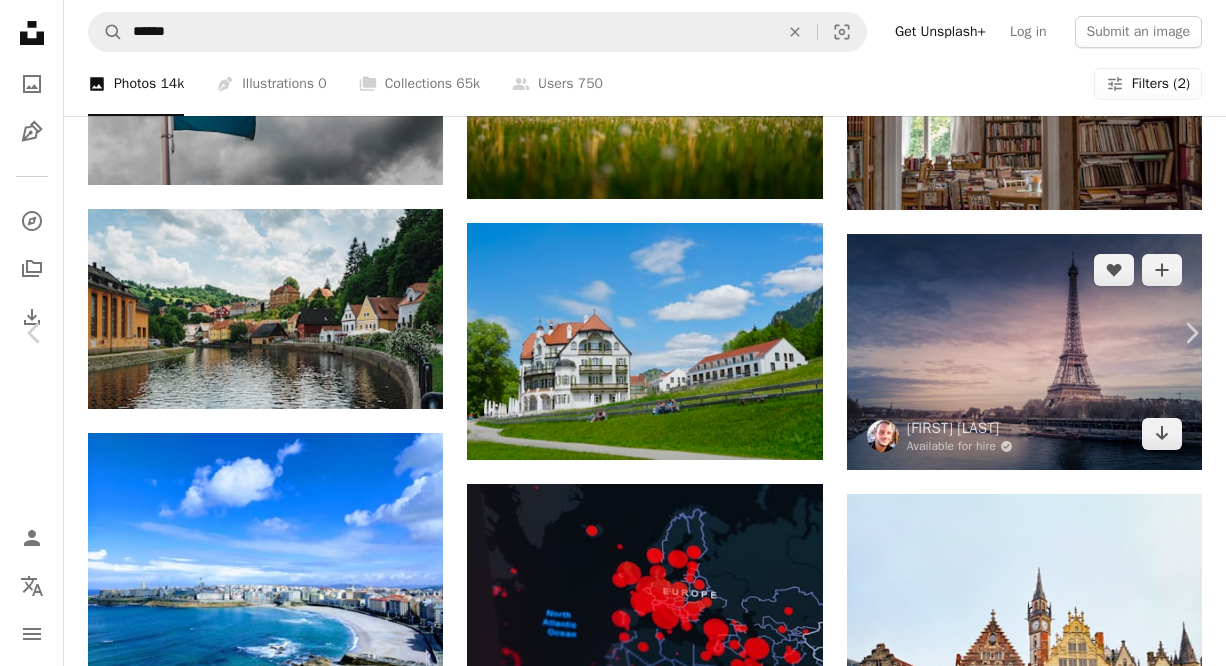 drag, startPoint x: 1176, startPoint y: 71, endPoint x: 954, endPoint y: 216, distance: 265.15845 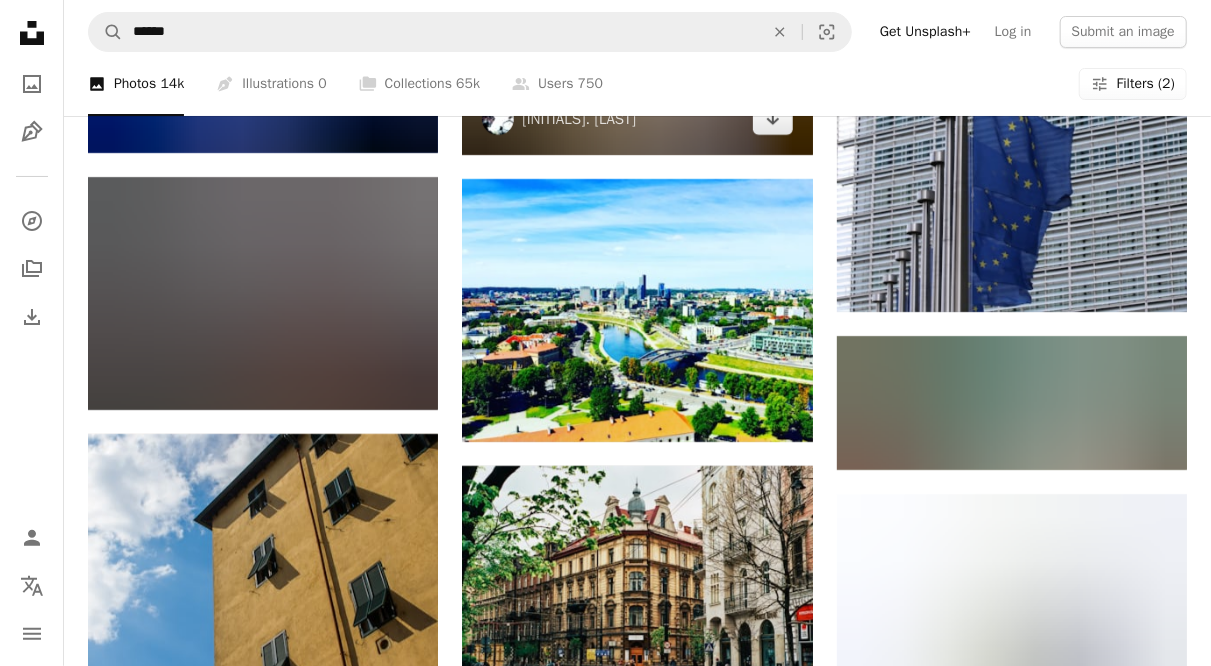 scroll, scrollTop: 10700, scrollLeft: 0, axis: vertical 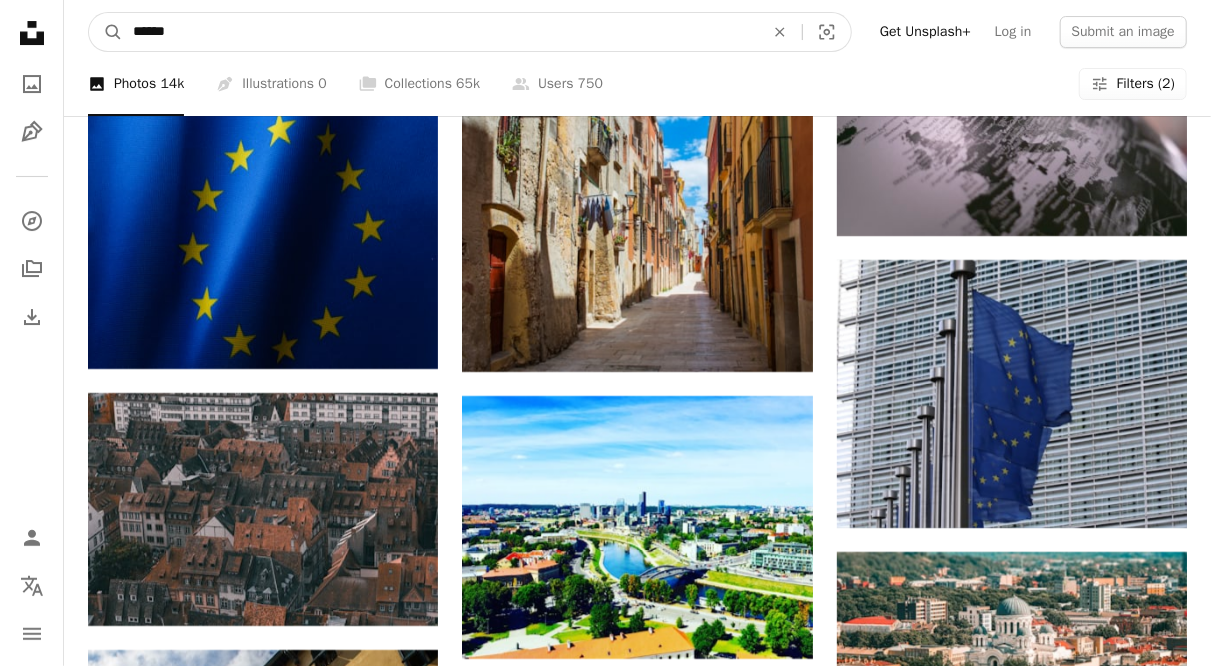 click on "******" at bounding box center (440, 32) 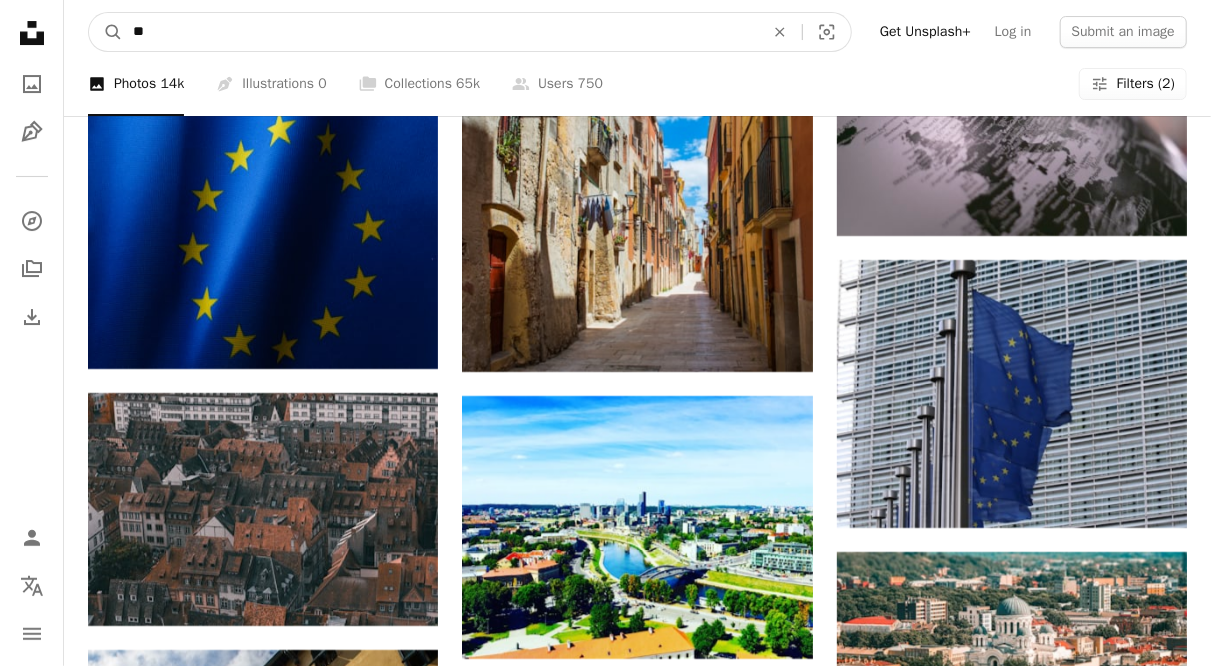 type on "*" 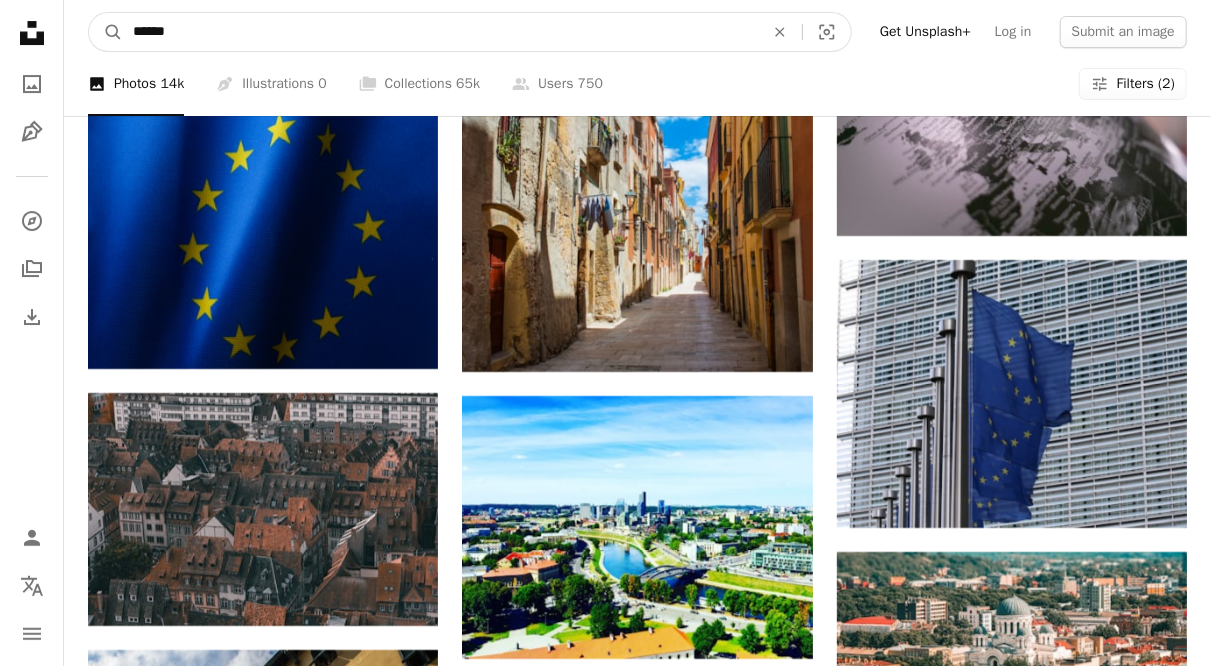type on "******" 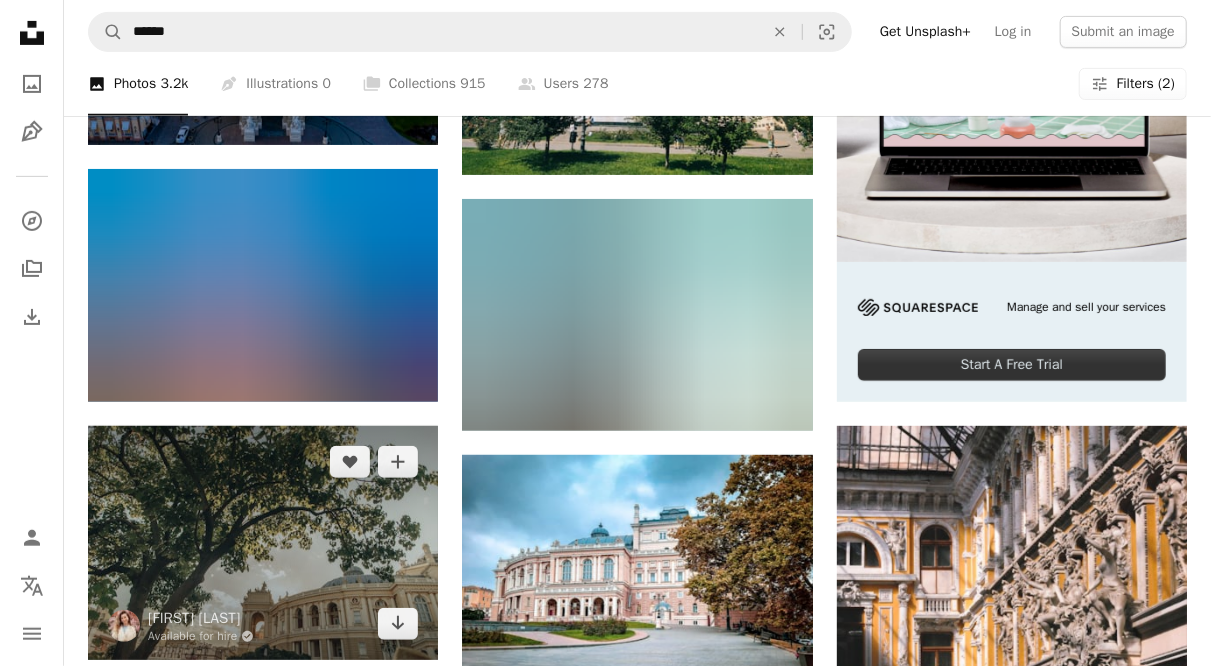 scroll, scrollTop: 500, scrollLeft: 0, axis: vertical 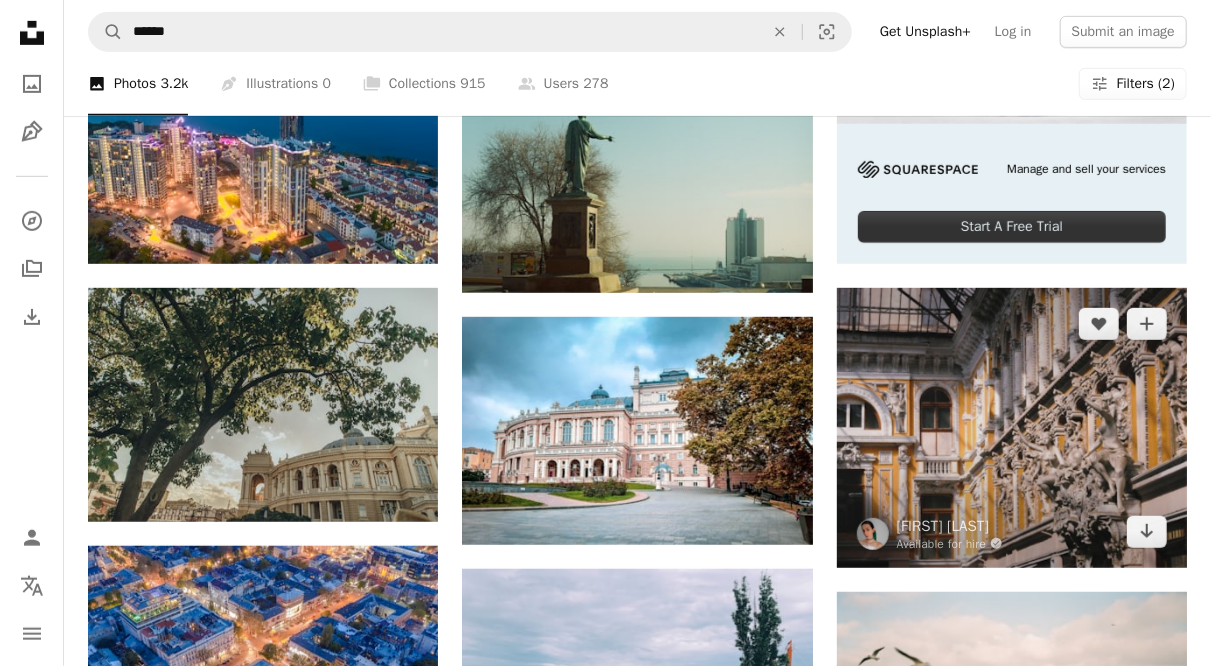 click at bounding box center [1012, 428] 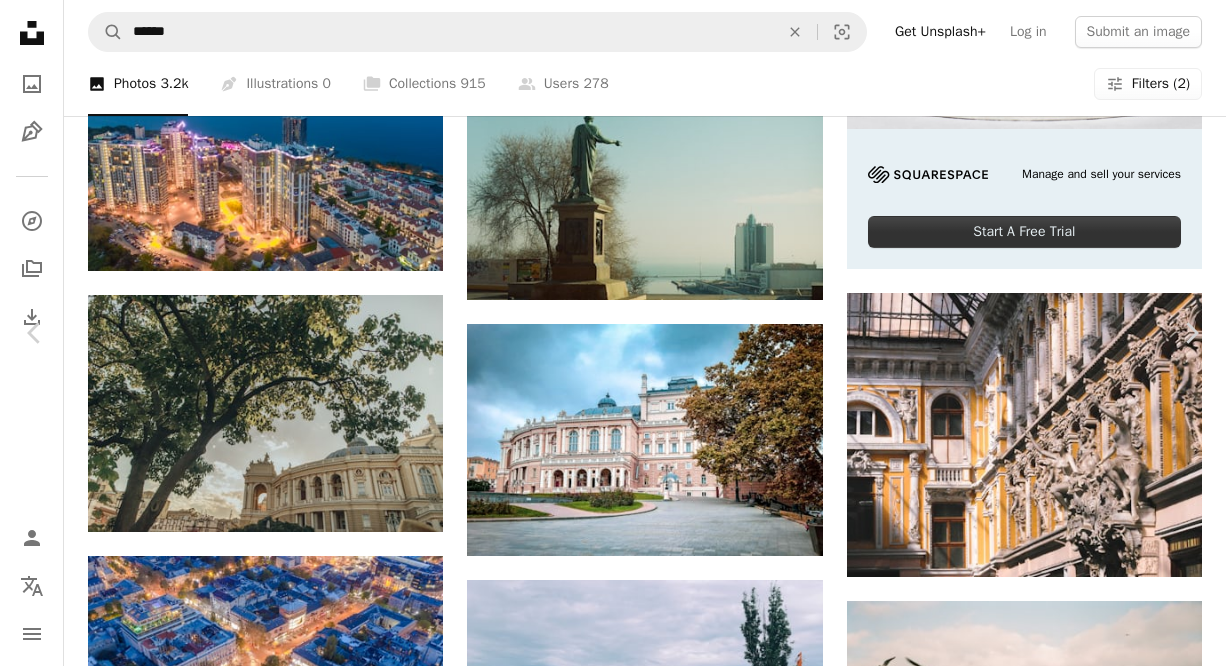 click on "[FIRST] [LAST]" at bounding box center (613, 3333) 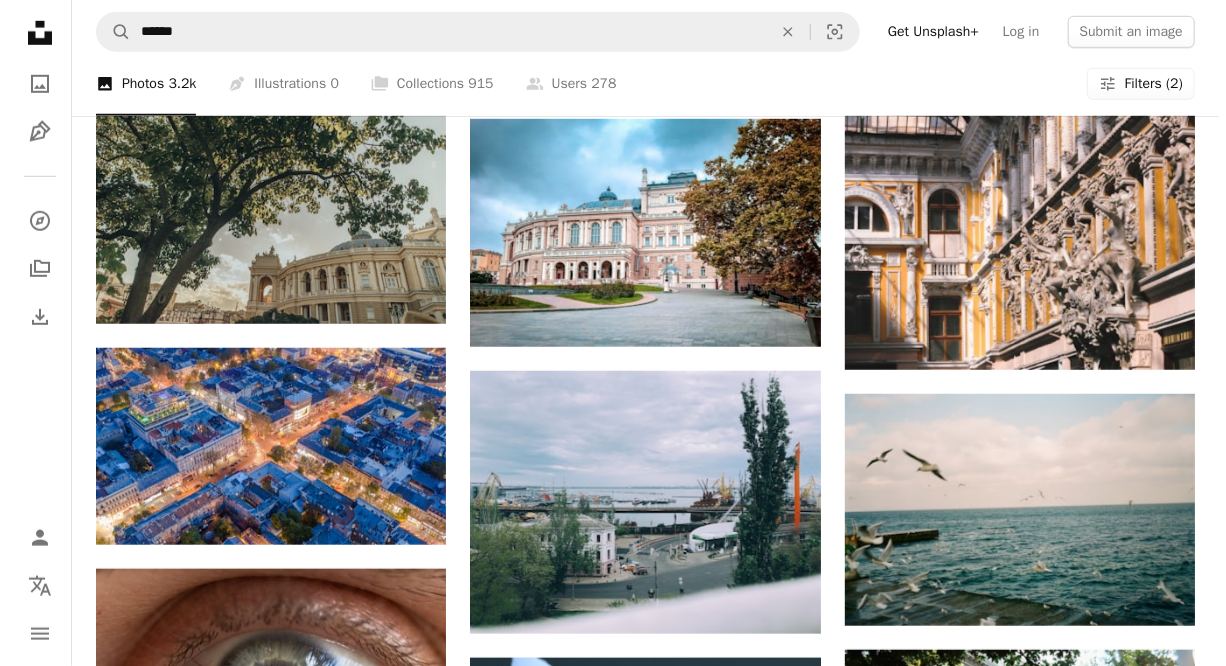 scroll, scrollTop: 900, scrollLeft: 0, axis: vertical 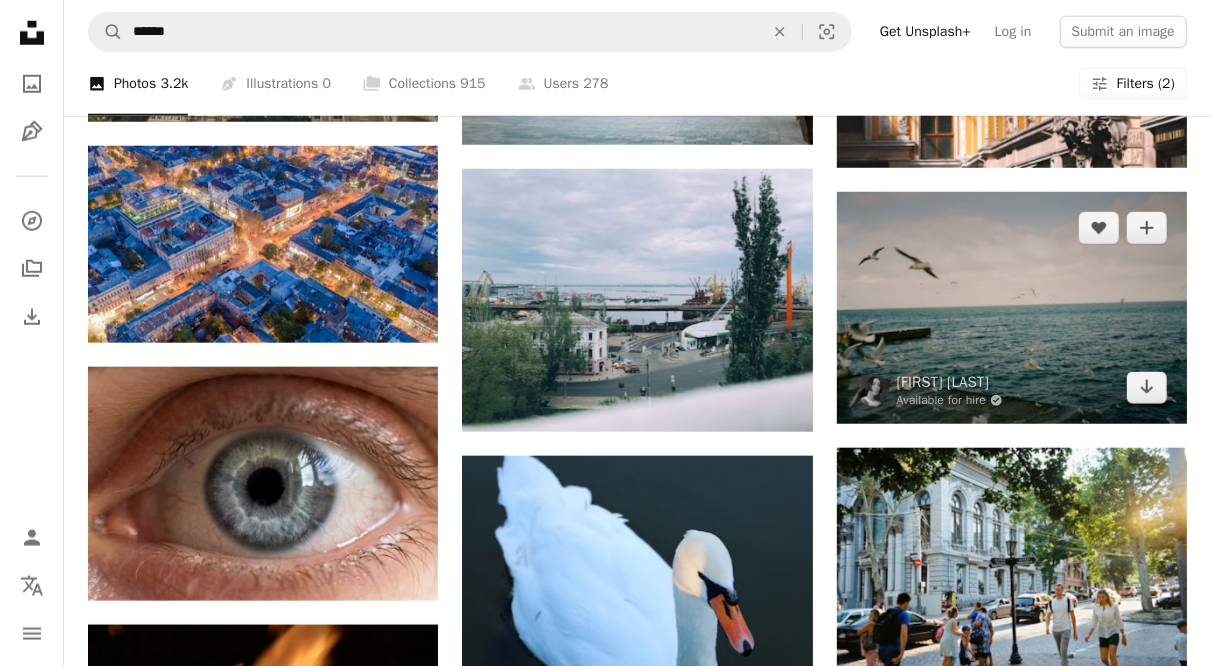 click at bounding box center (1012, 308) 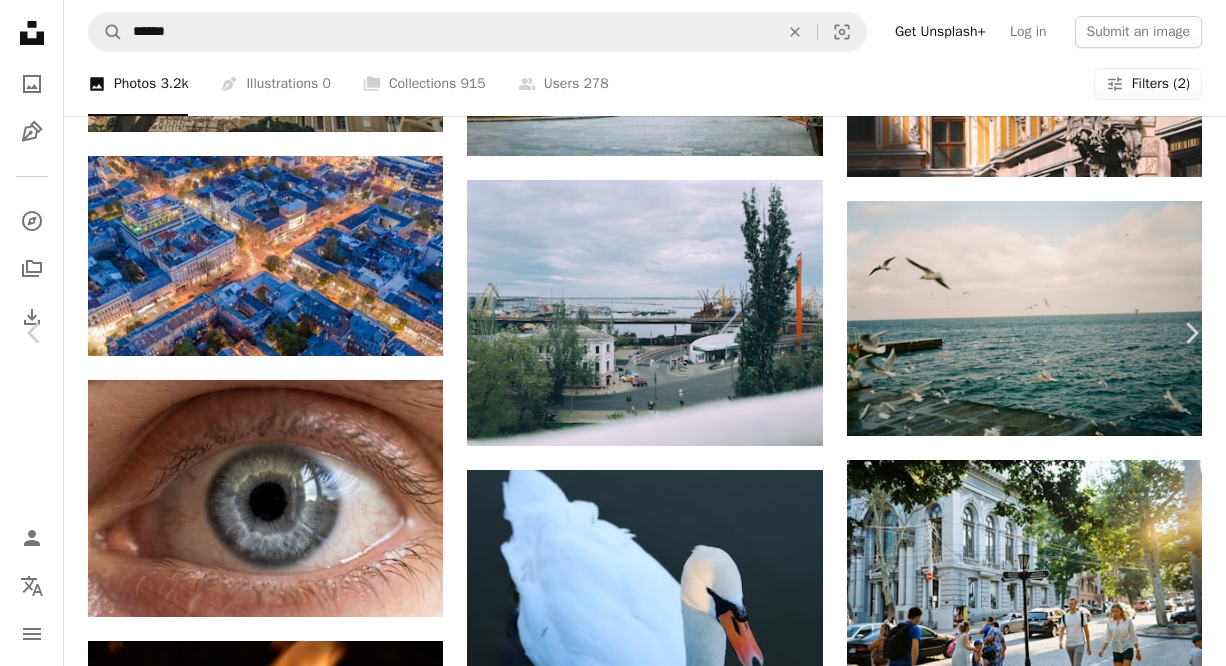 scroll, scrollTop: 1300, scrollLeft: 0, axis: vertical 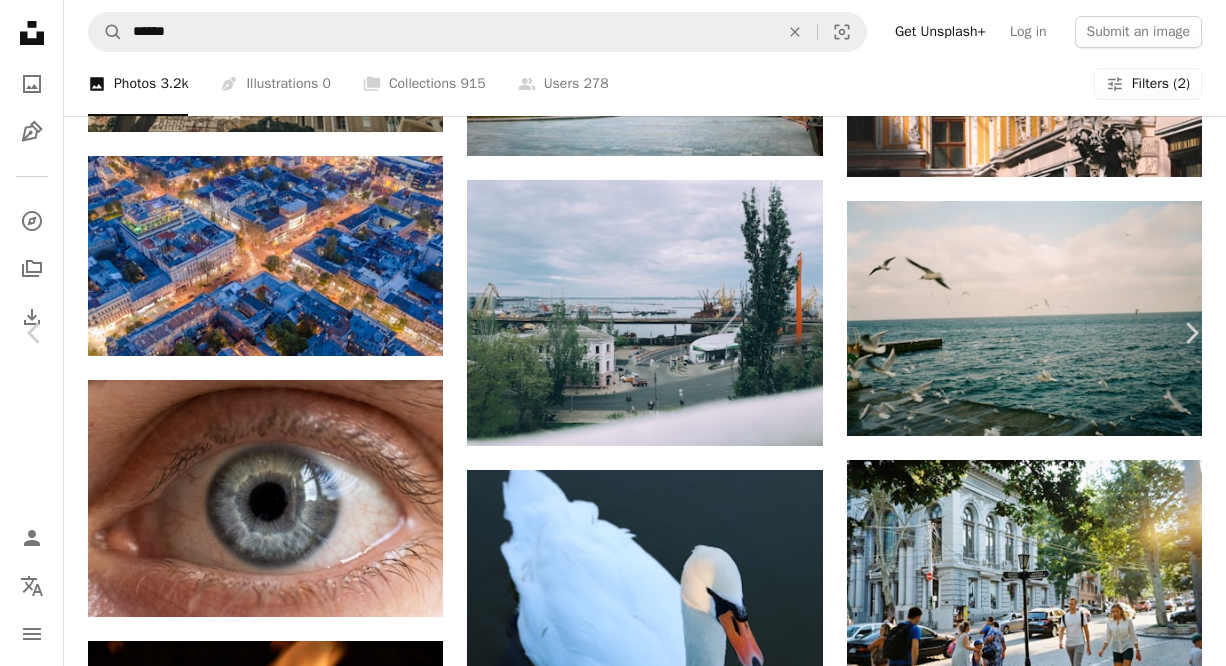 click on "Download free" at bounding box center (1027, 2648) 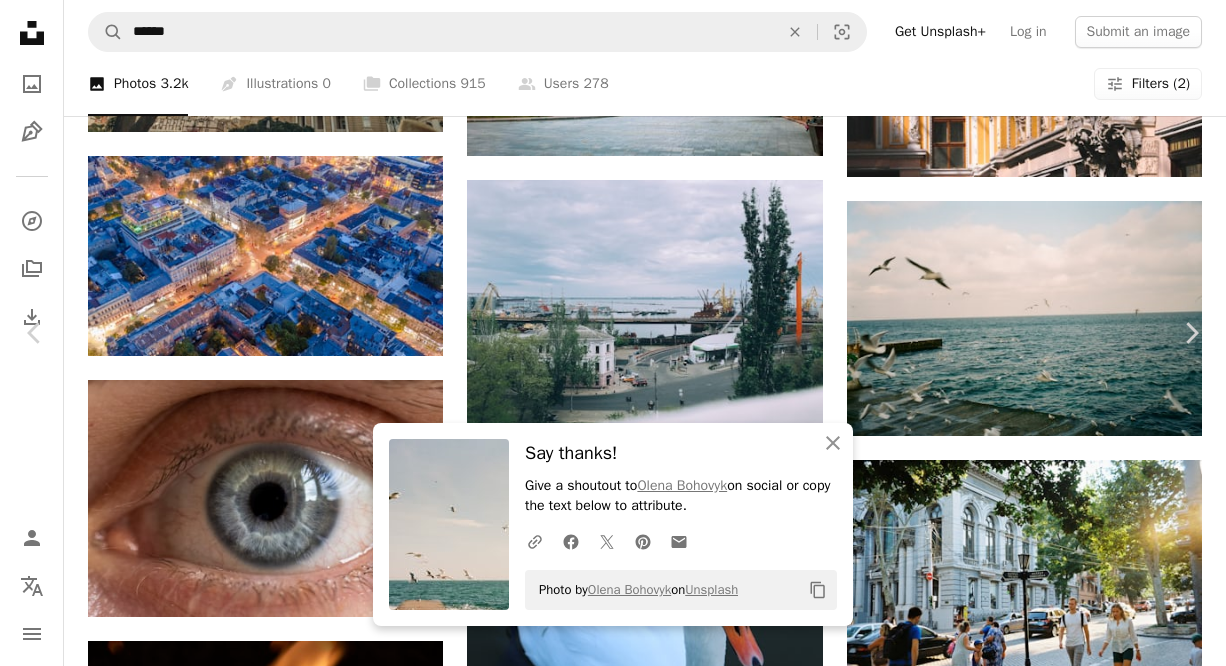 click on "An X shape Chevron left Chevron right An X shape Close Say thanks! Give a shoutout to Olena Bohovyk on social or copy the text below to attribute. A URL sharing icon (chains) Facebook icon X (formerly Twitter) icon Pinterest icon An envelope Photo by Olena Bohovyk on Unsplash Copy content Olena Bohovyk Available for hire A checkmark inside of a circle A heart A plus sign Edit image Plus sign for Unsplash+ Download free Chevron down Zoom in Views 9,203 Downloads 47 A forward-right arrow Share Info icon Info More Actions Calendar outlined Published on March 7, 2022 Camera NORITSU KOKI, EZ Controller Safety Free to use under the Unsplash License animal bird photo grey photography clothing vehicle transportation outdoors apparel port seagull flying dock pier waterfront waterfowl Free pictures Browse premium related images on iStock | Save 20% with code UNSPLASH20 View more on iStock ↗ Related images A heart A plus sign Junaid Islam Anas Available for hire A checkmark inside of a circle For" at bounding box center (613, 2934) 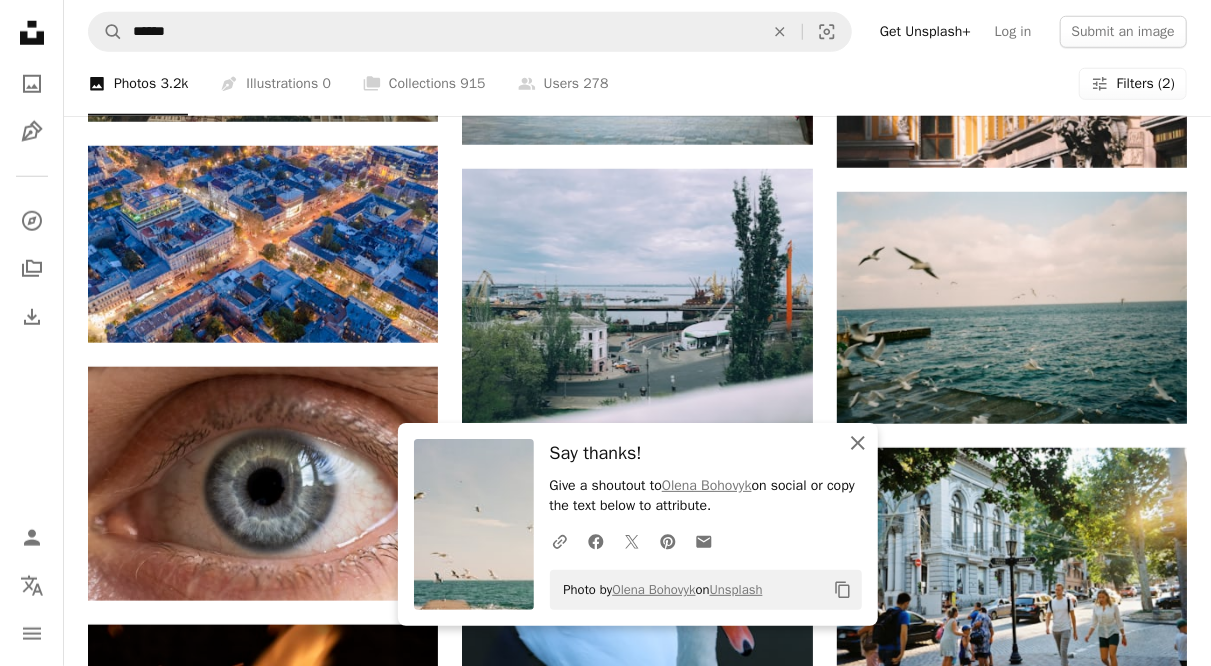 click 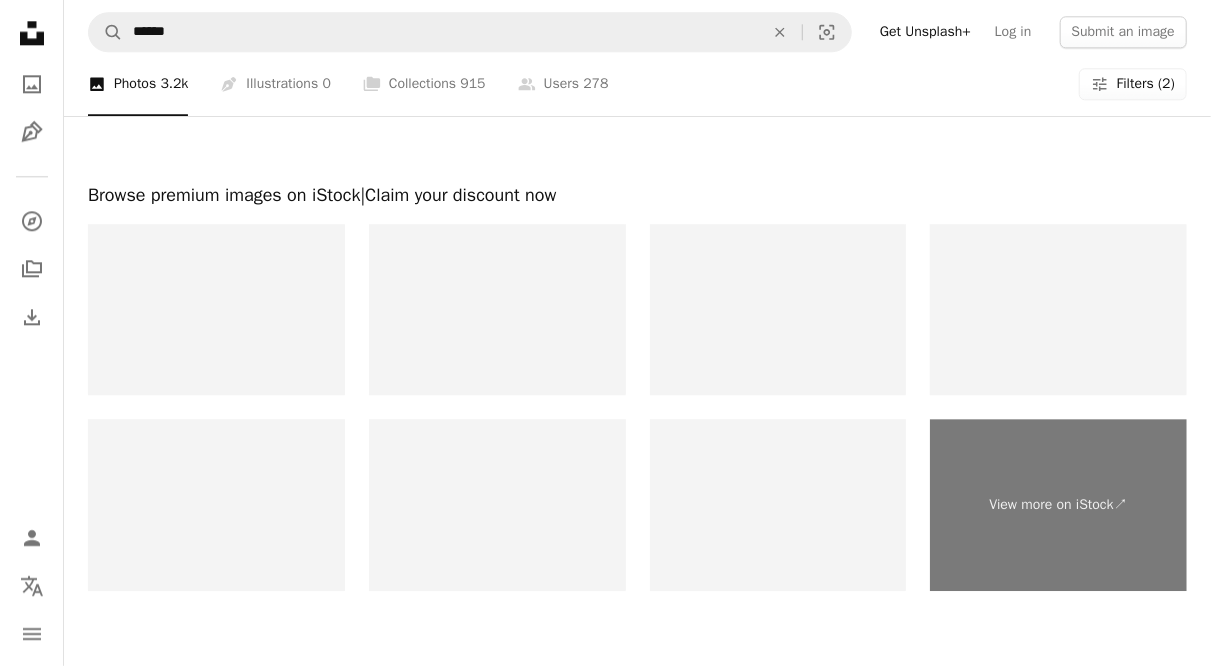 scroll, scrollTop: 2600, scrollLeft: 0, axis: vertical 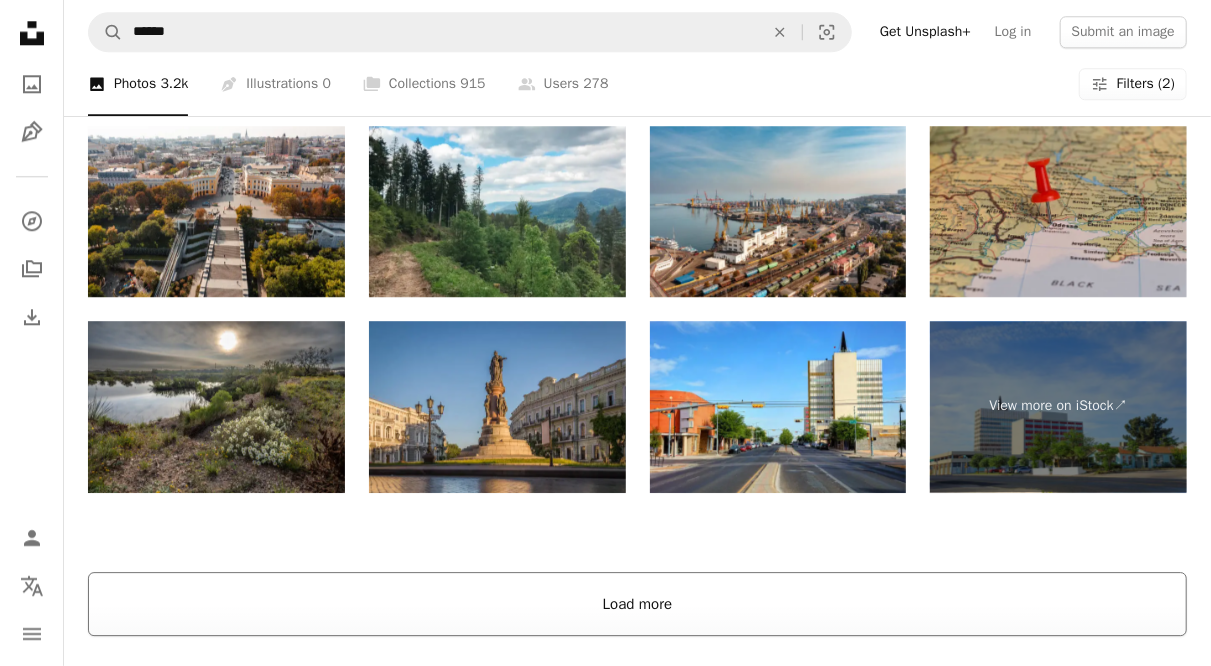 click on "Load more" at bounding box center [637, 604] 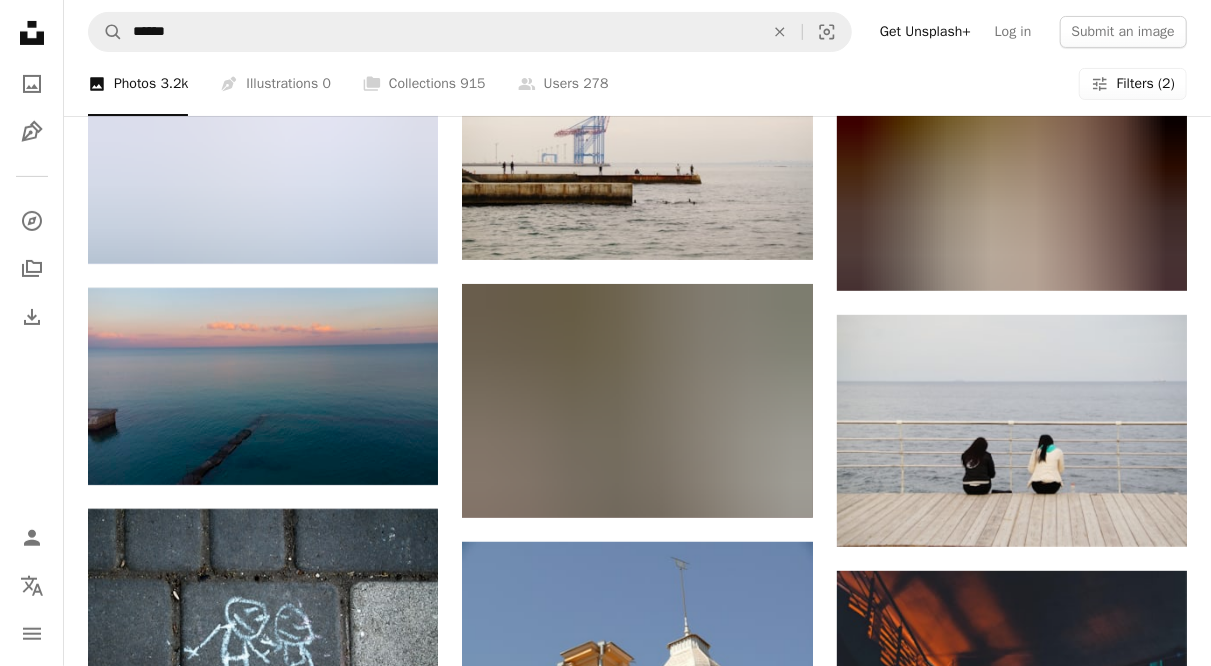 scroll, scrollTop: 3900, scrollLeft: 0, axis: vertical 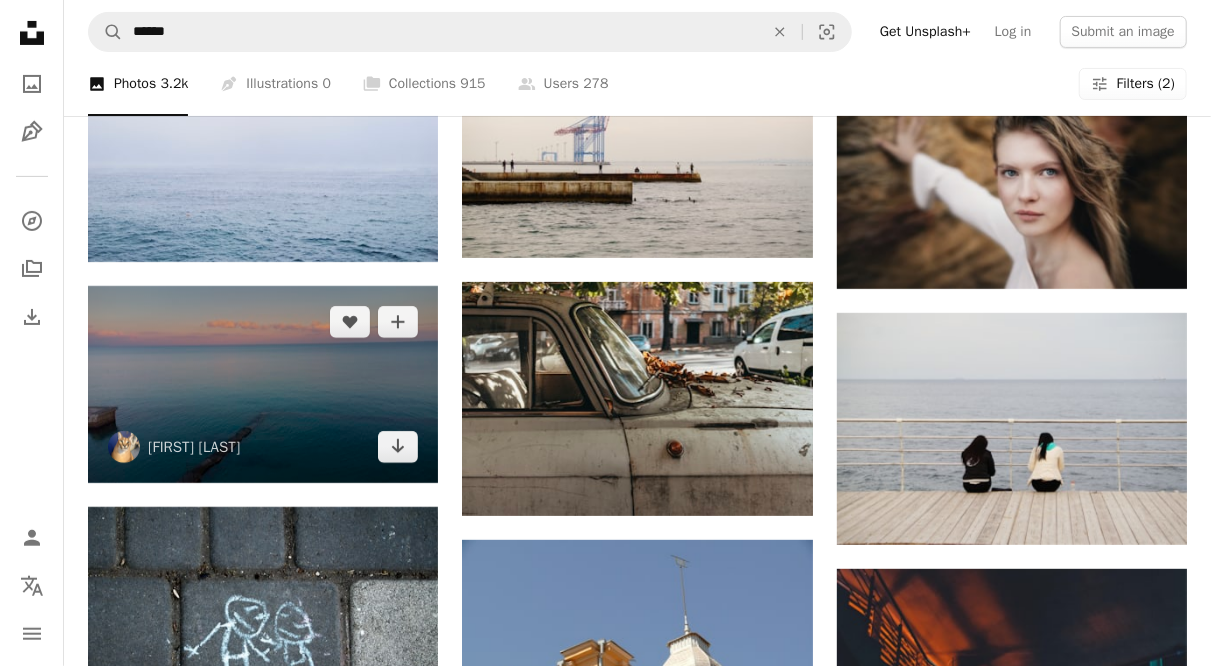 click at bounding box center [263, 384] 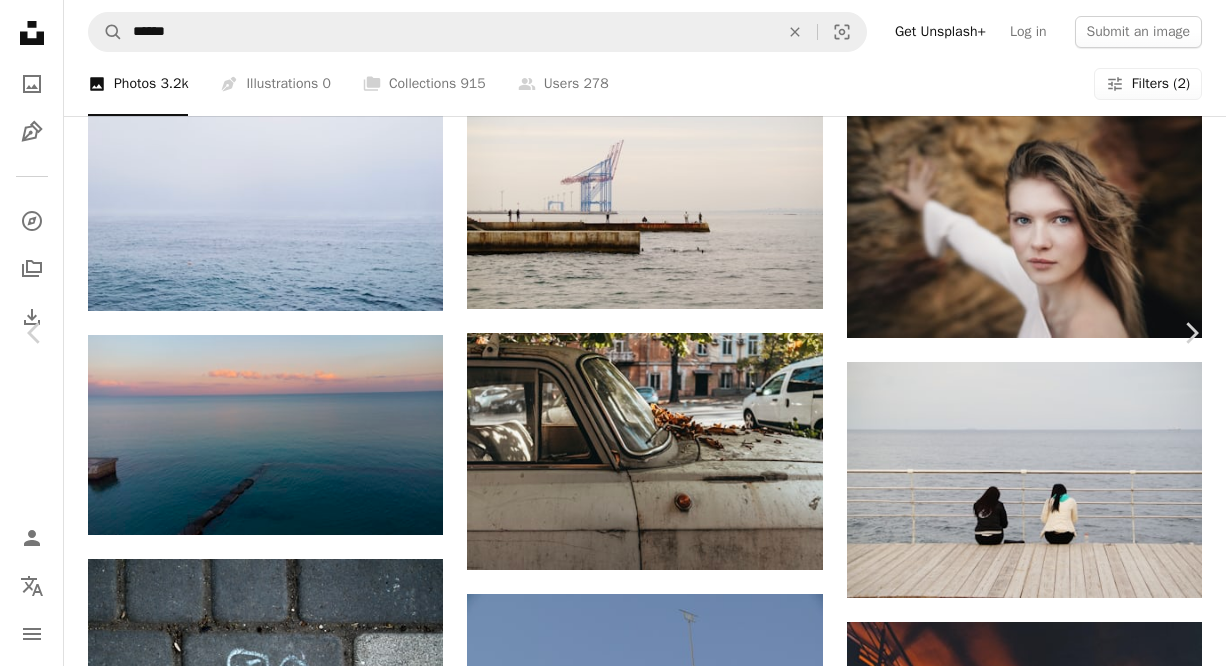 click on "An X shape Chevron left Chevron right Dmitry -- tiltozavr A heart A plus sign Edit image Plus sign for Unsplash+ Download free Chevron down Zoom in Views 2,363 Downloads 20 A forward-right arrow Share Info icon Info More Actions A map marker [COUNTRY] Calendar outlined Published on March 21, 2022 Camera DJI, FC7303 Safety Free to use under the Unsplash License sea pier odessa grey ukraine outdoors horizon coast shoreline Free stock photos Browse premium related images on iStock | Save 20% with code UNSPLASH20 View more on iStock ↗ Related images A heart A plus sign Александр Пургин Available for hire A checkmark inside of a circle Arrow pointing down A heart A plus sign Lachlan Thompson Arrow pointing down A heart A plus sign Mihajlo Sivč Available for hire A checkmark inside of a circle Arrow pointing down A heart A plus sign Georgi Petrov Available for hire A checkmark inside of a circle Arrow pointing down A heart A plus sign Masood Aslami Available for hire Arrow pointing down For" at bounding box center (613, 4613) 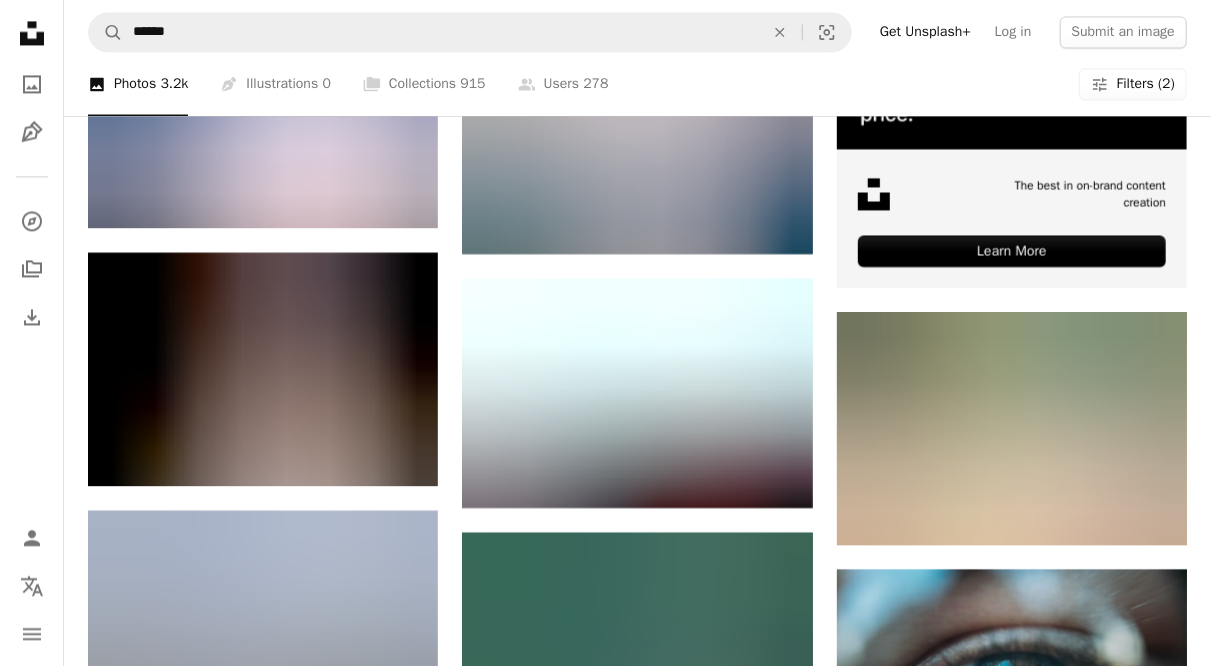 scroll, scrollTop: 5700, scrollLeft: 0, axis: vertical 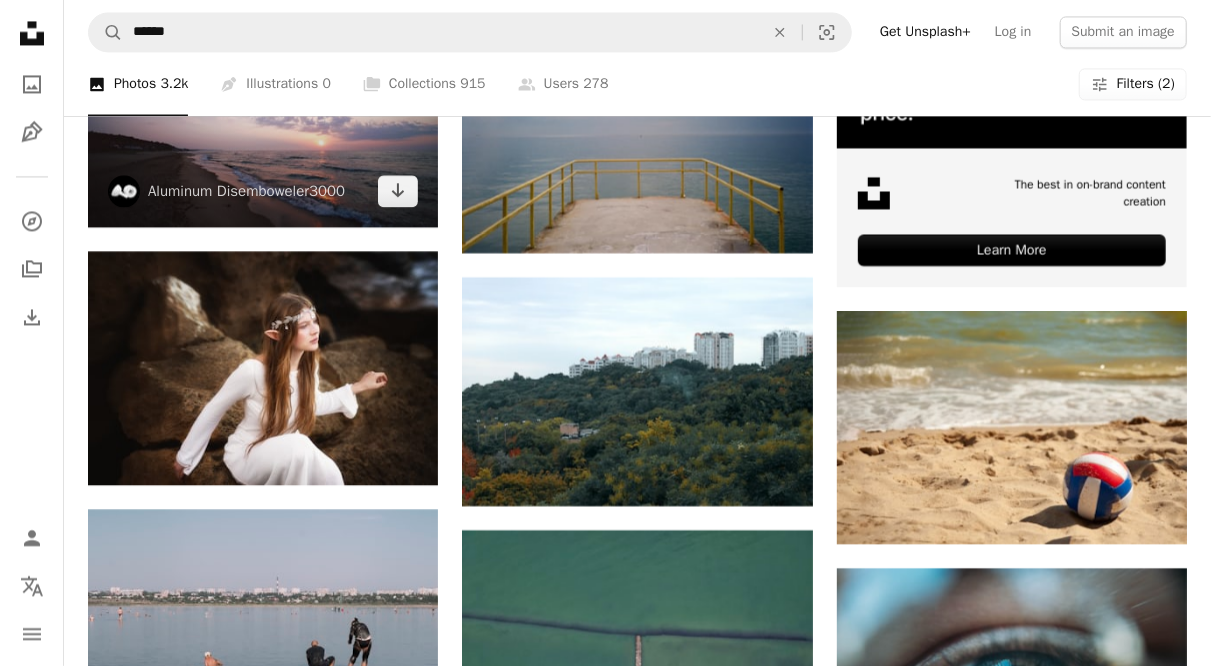 click at bounding box center (263, 110) 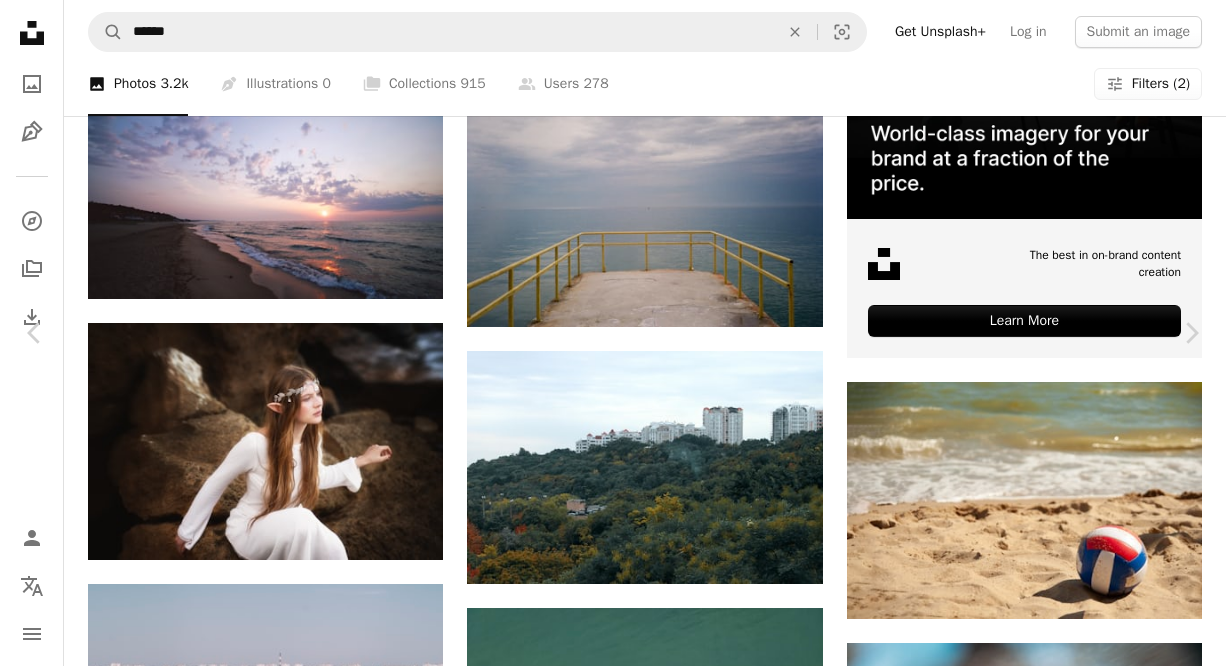 click on "Zoom in" at bounding box center [605, 4868] 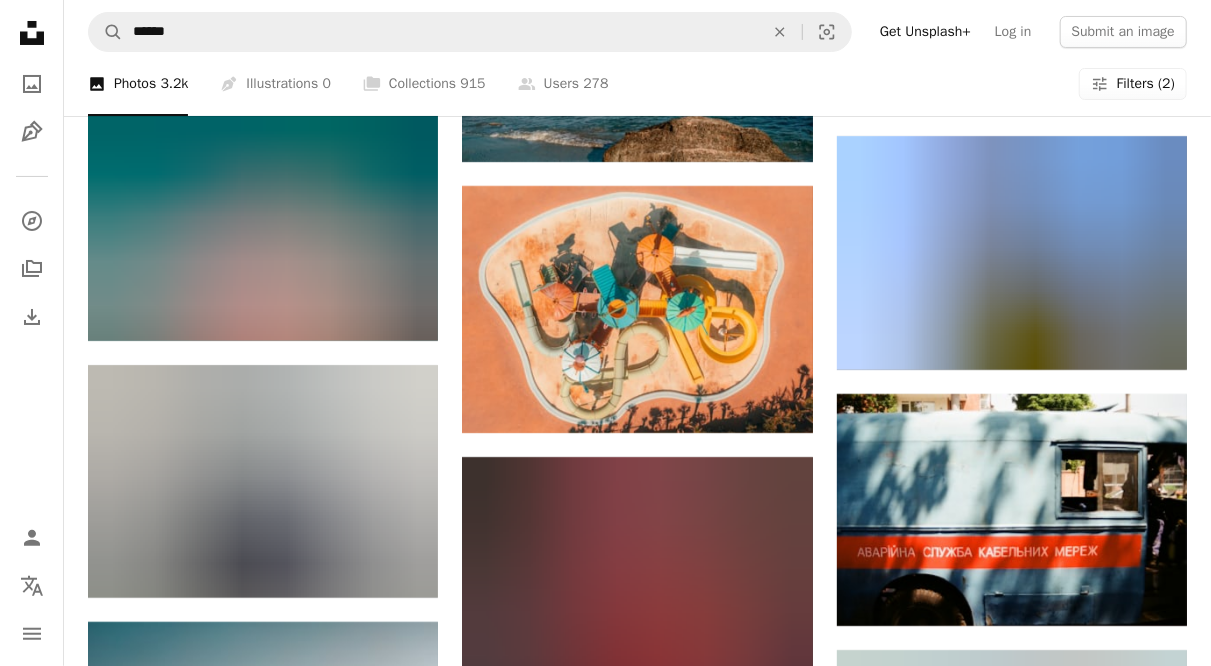 scroll, scrollTop: 11500, scrollLeft: 0, axis: vertical 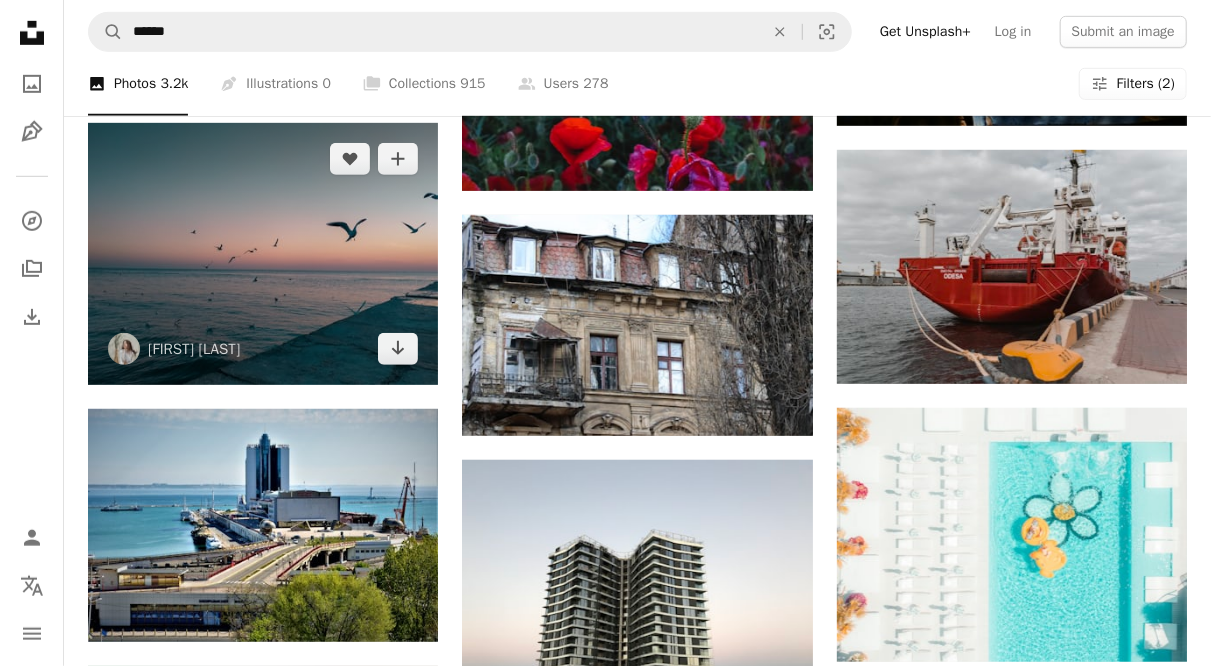 click at bounding box center (263, 254) 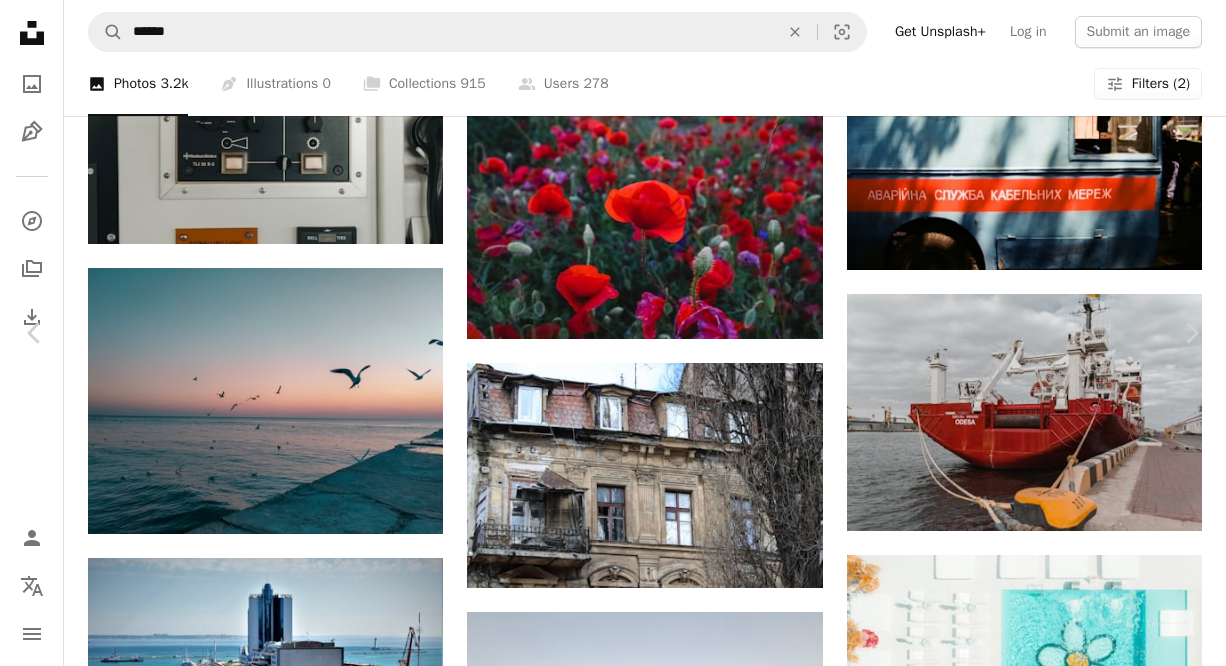 click on "Download free" at bounding box center [1027, 3921] 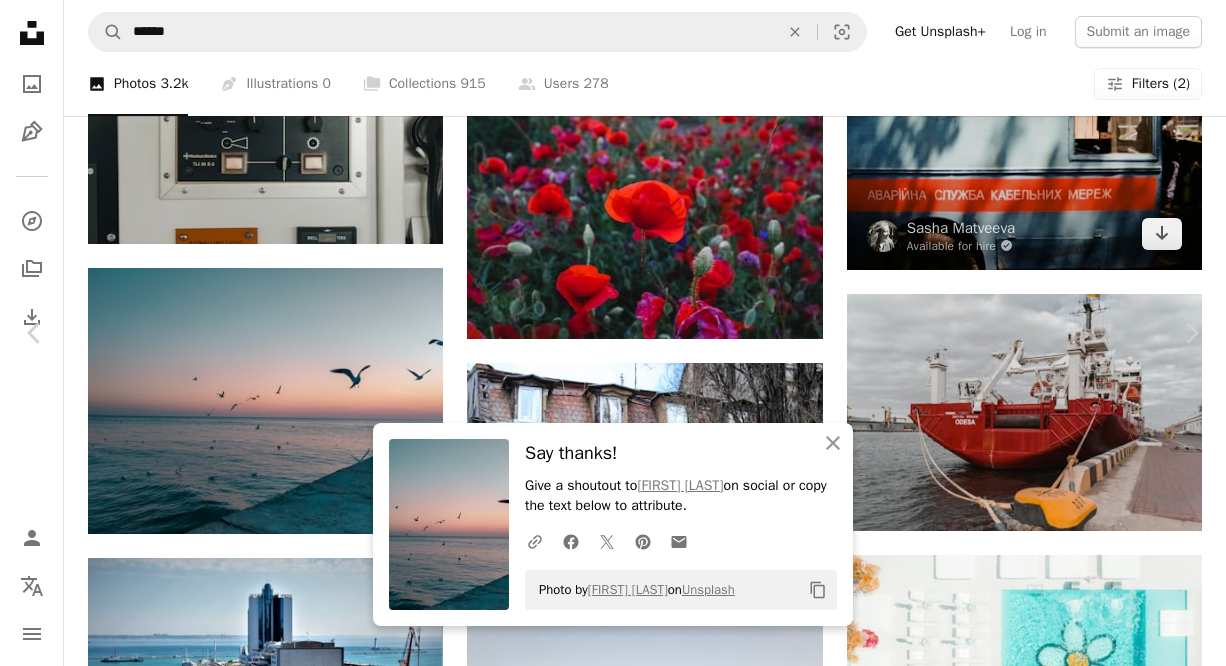 click on "[FIRST] [LAST]" at bounding box center [613, 4207] 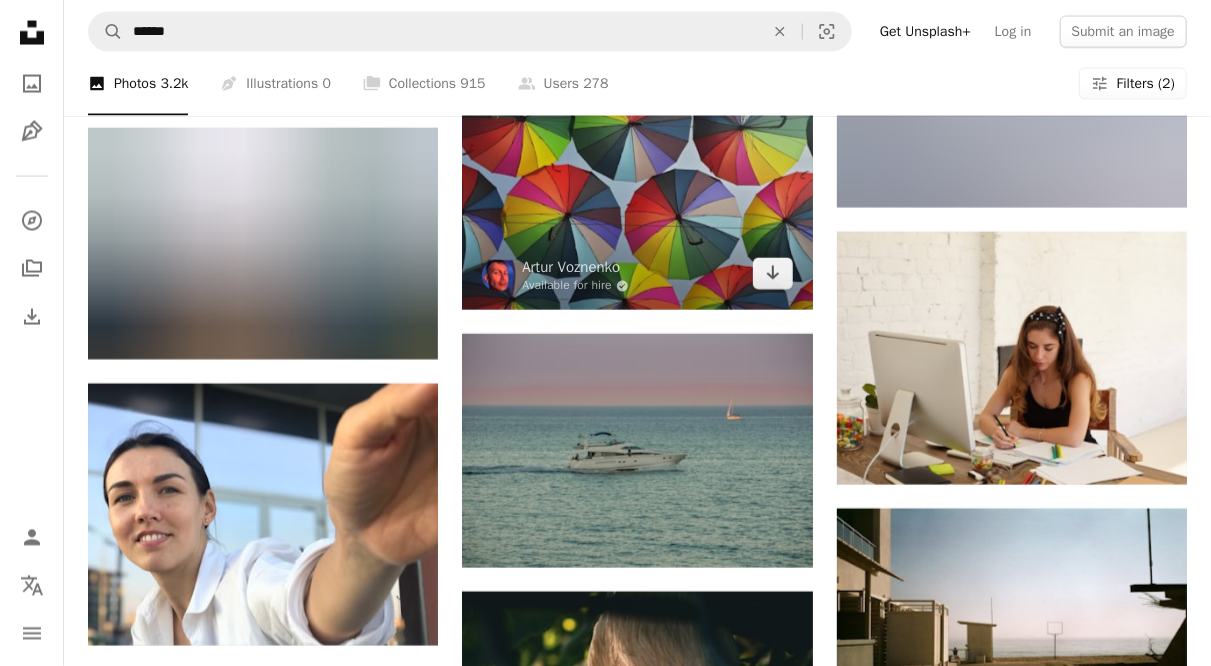 scroll, scrollTop: 16000, scrollLeft: 0, axis: vertical 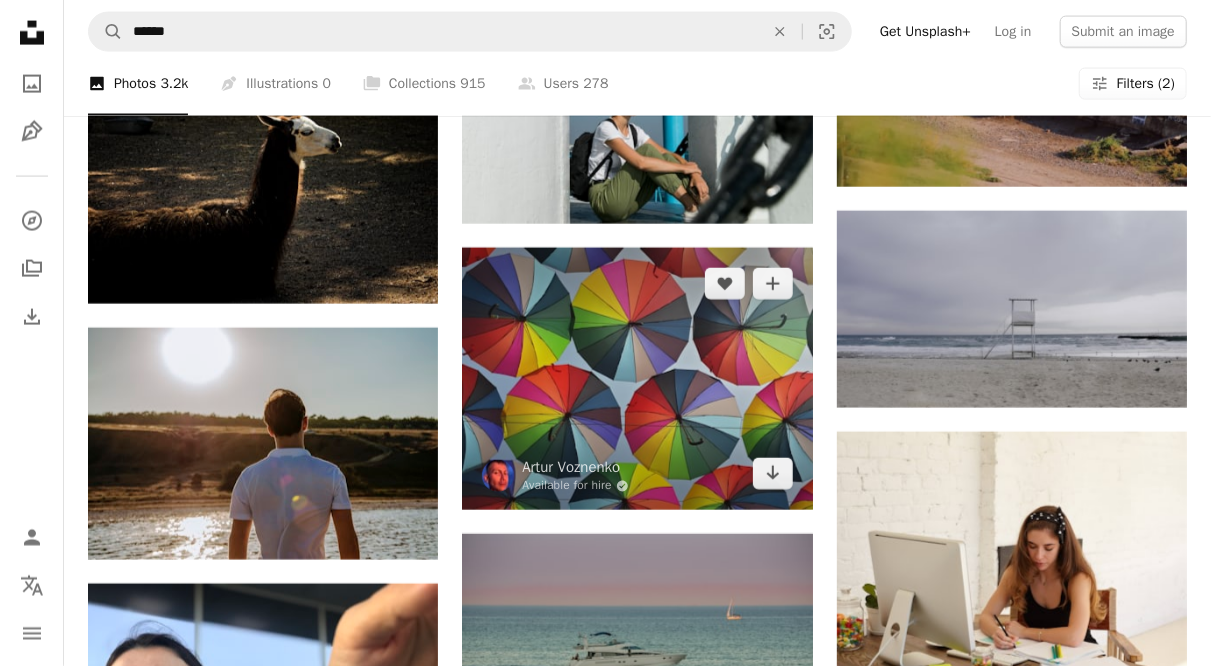 click at bounding box center [637, 379] 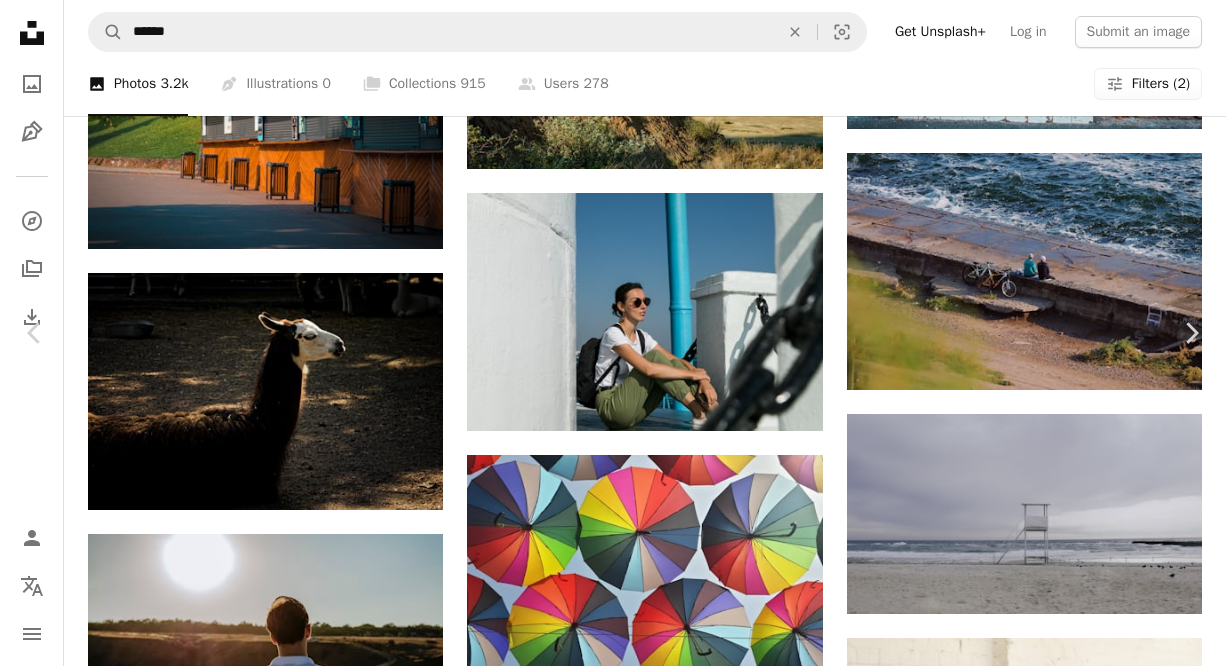 click on "Download free" at bounding box center (1027, 4617) 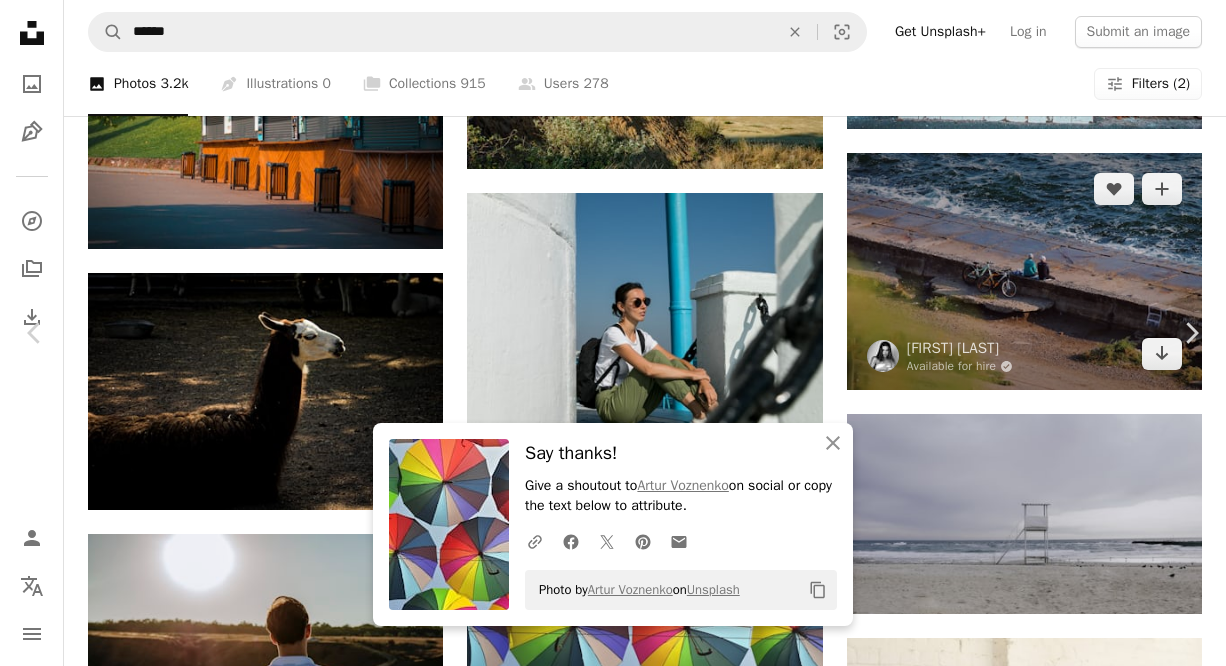 drag, startPoint x: 1164, startPoint y: 99, endPoint x: 1151, endPoint y: 157, distance: 59.439045 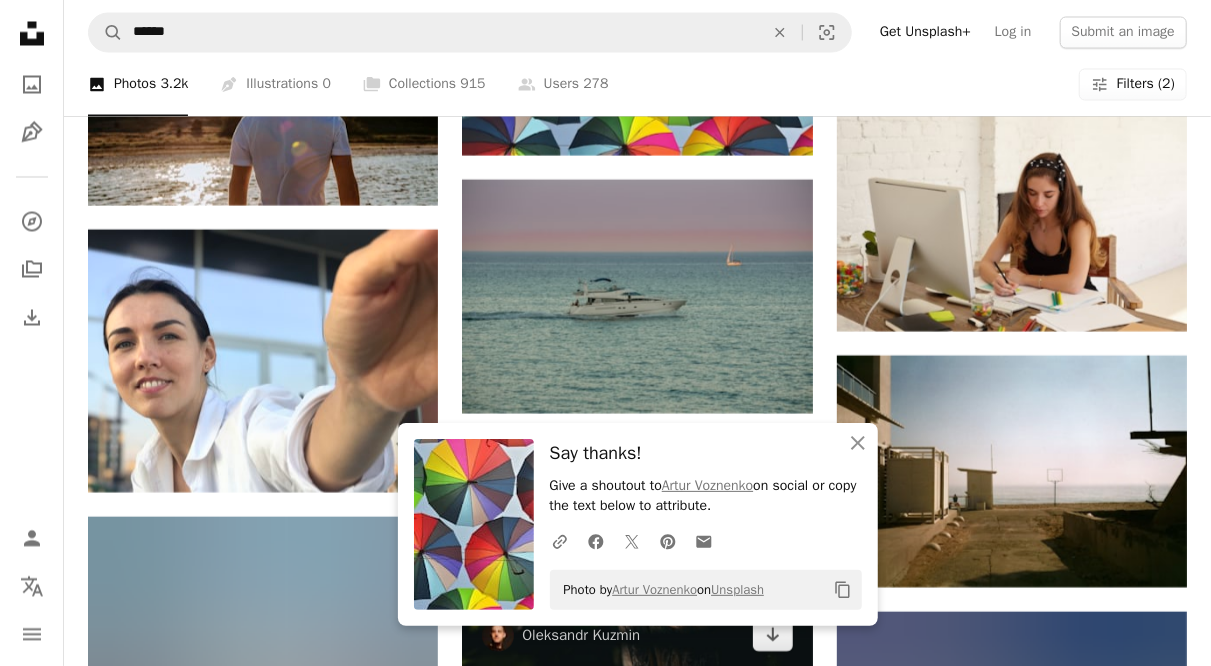 scroll, scrollTop: 16500, scrollLeft: 0, axis: vertical 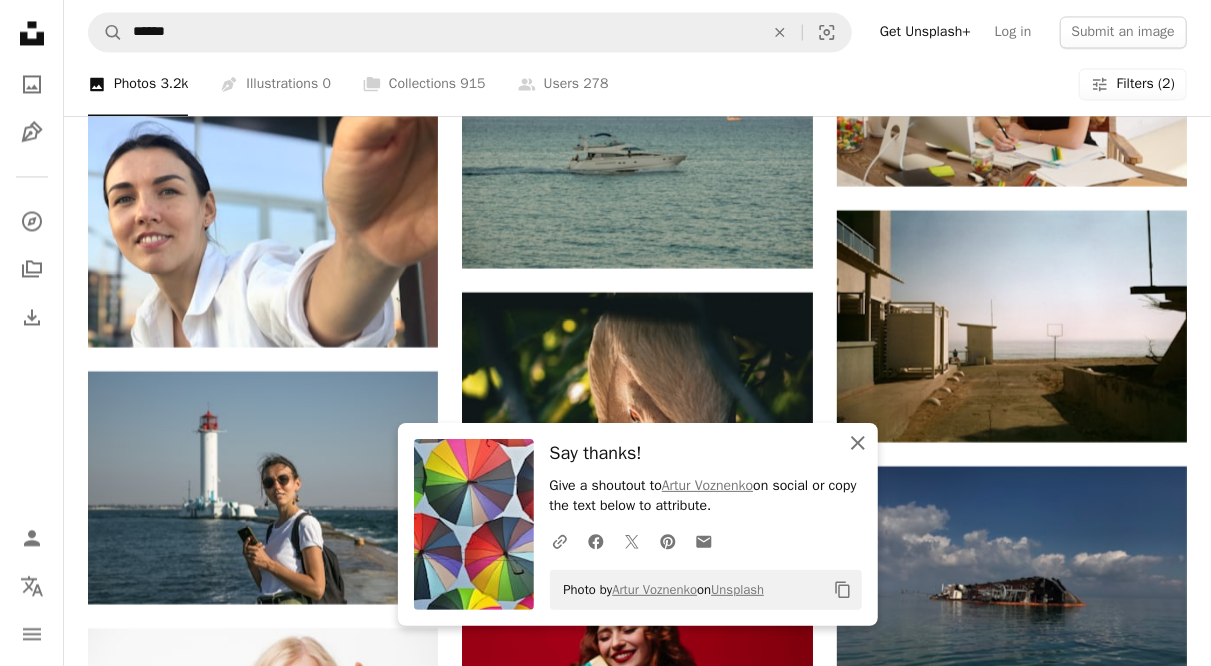 click 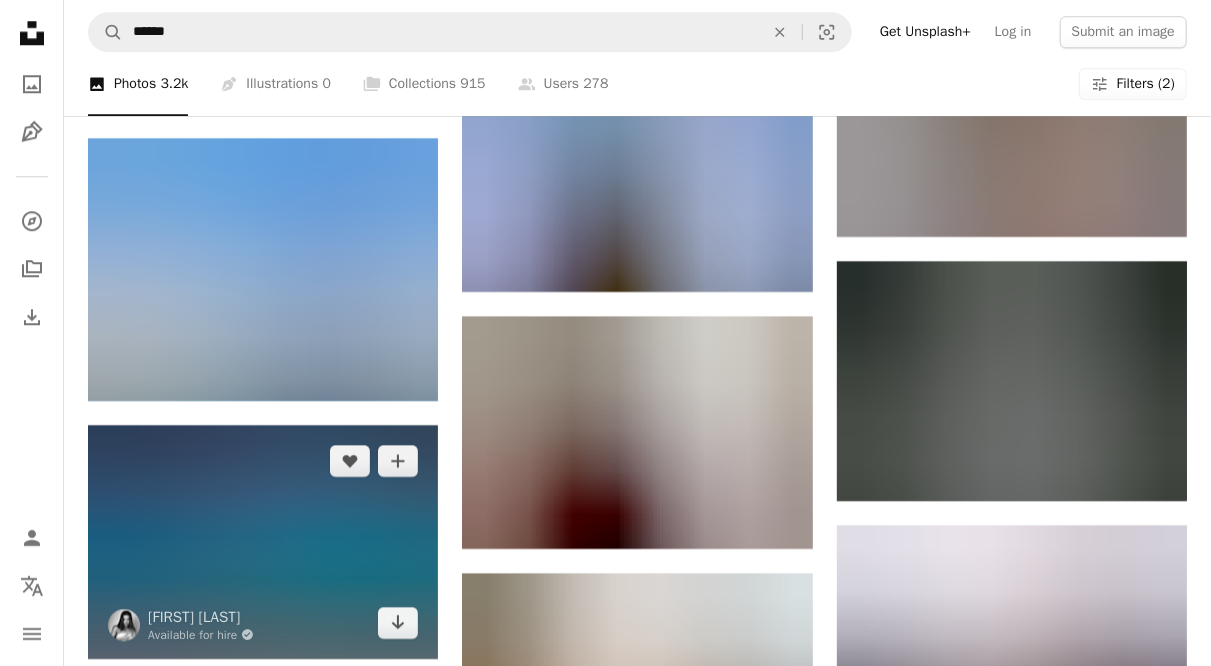 scroll, scrollTop: 17500, scrollLeft: 0, axis: vertical 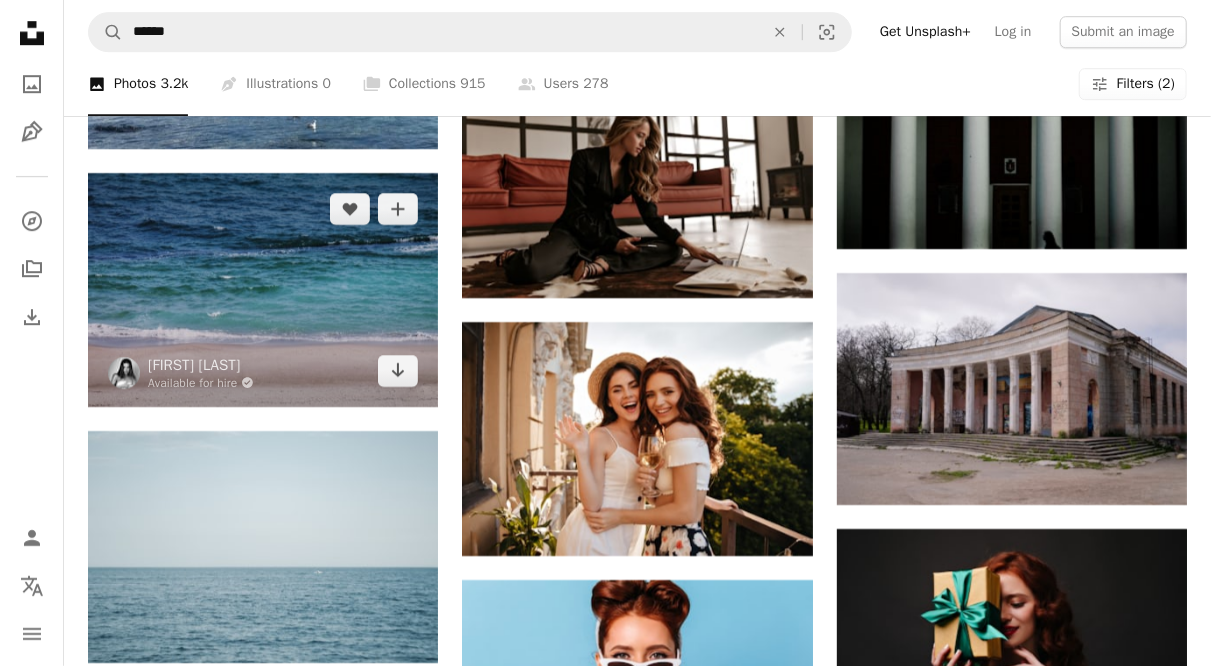 click at bounding box center (263, 290) 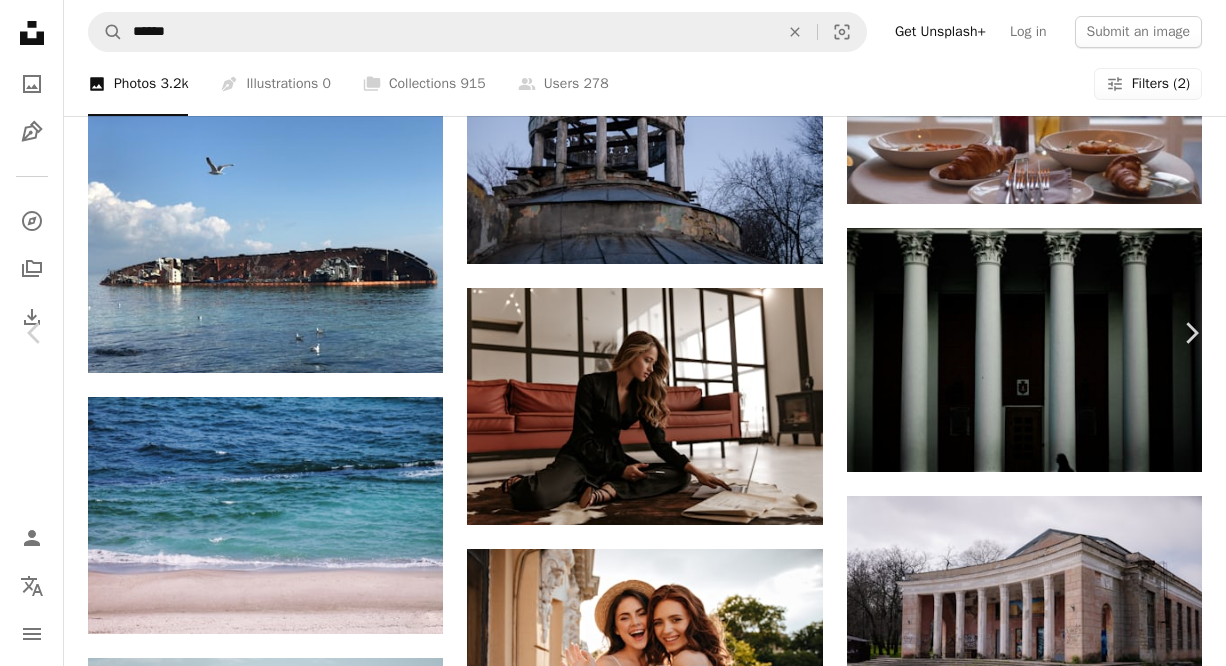 click on "Download free" at bounding box center (1027, 3117) 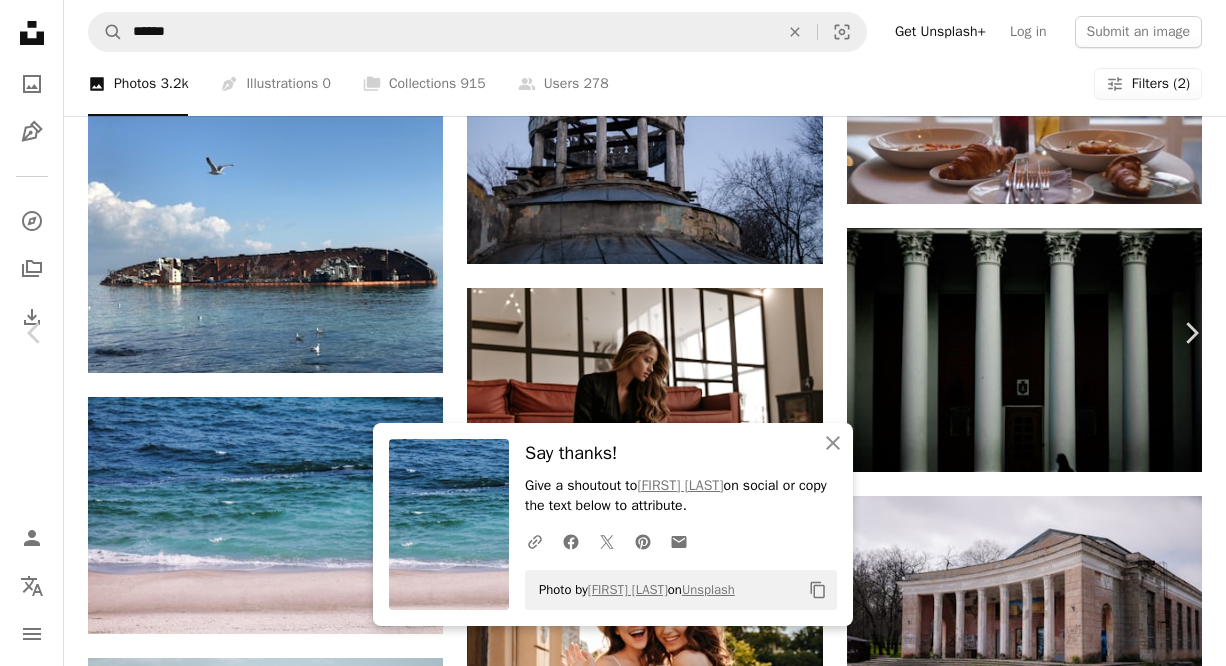 click on "An X shape Chevron left Chevron right An X shape Close Say thanks! Give a shoutout to  [FIRST] [LAST]  on social or copy the text below to attribute. A URL sharing icon (chains) Facebook icon X (formerly Twitter) icon Pinterest icon An envelope Photo by  [FIRST] [LAST]  on  Unsplash
Copy content [FIRST] [LAST] Available for hire A checkmark inside of a circle A heart A plus sign Edit image   Plus sign for Unsplash+ Download free Chevron down Zoom in Views 29,193 Downloads 149 A forward-right arrow Share Info icon Info More Actions A map marker Odessa, Ukraine Calendar outlined Published on  [MONTH] [DAY], [YEAR] Camera Apple, iPhone Safety Free to use under the  Unsplash License background beach sea people sun nature background waves beach background sunny deep sea sunny day black sea blue backgrounds odessa blue face clothing sand vacation ukraine Backgrounds Browse premium related images on iStock  |  Save 20% with code UNSPLASH20 View more on iStock  ↗ Related images A heart A plus sign [FIRST] [LAST]" at bounding box center [613, 3403] 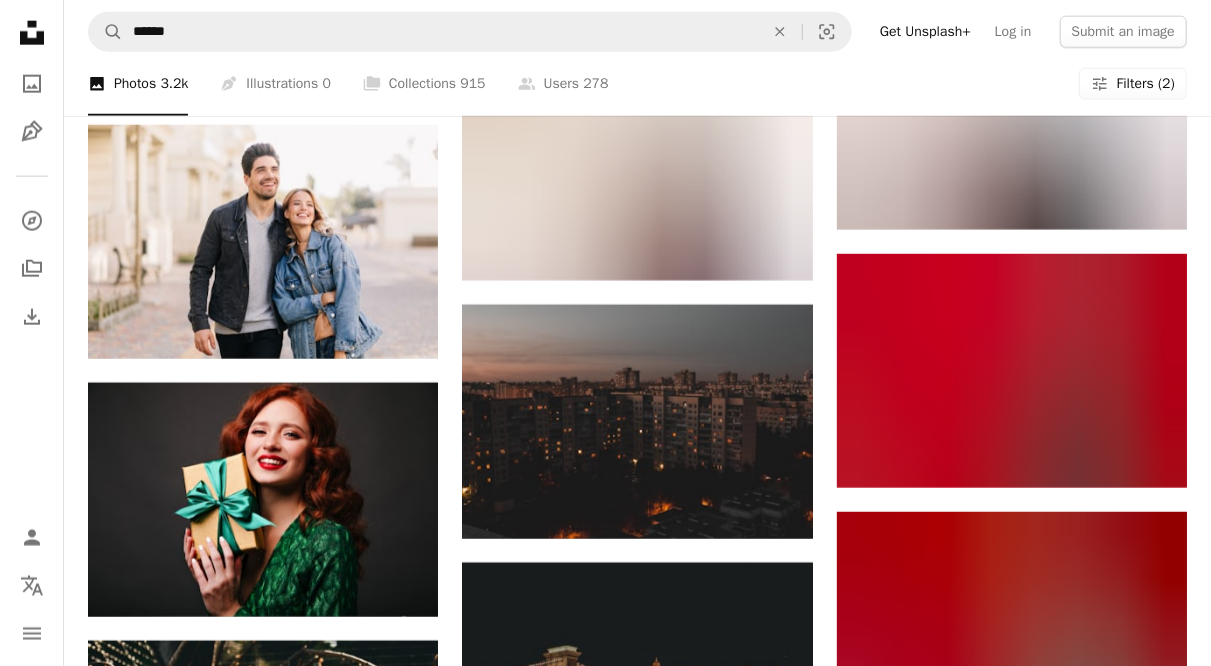scroll, scrollTop: 19500, scrollLeft: 0, axis: vertical 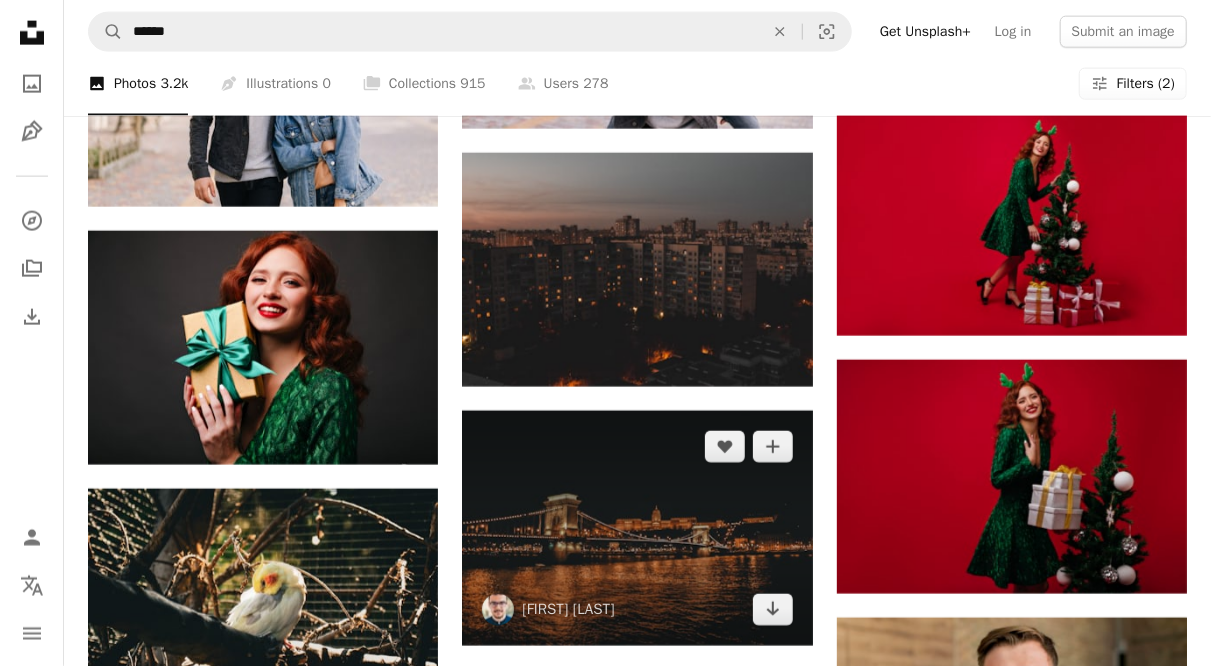 click at bounding box center [637, 528] 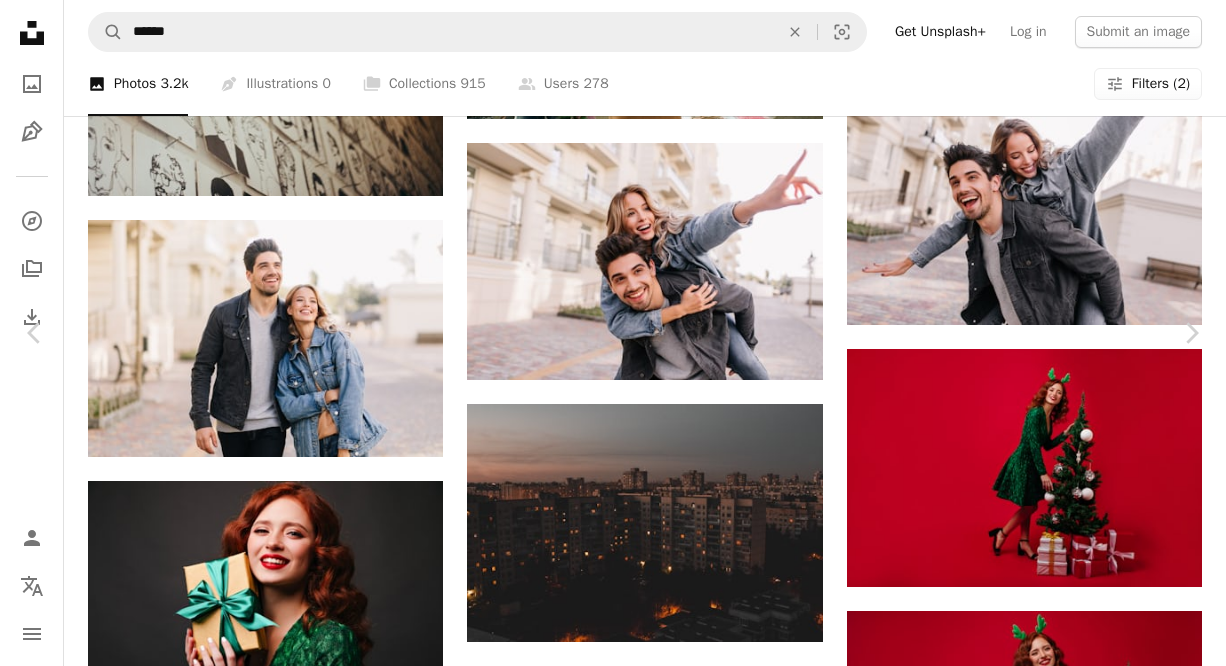 click on "An X shape Chevron left Chevron right [FIRST] [LAST] [FIRST][LAST] A heart A plus sign Edit image   Plus sign for Unsplash+ Download free Chevron down Zoom in Views 696,173 Downloads 3,751 Featured in Photos A forward-right arrow Share Info icon Info More Actions Nights in Budapest A map marker Budapest, Hungary Calendar outlined Published on  [MONTH] [DAY], [YEAR] Camera NIKON CORPORATION, NIKON D3000 Safety Free to use under the  Unsplash License city dark night light orange bridge budapest glow chain bridge building house architecture urban ship castle transportation brown mansion outdoors town Backgrounds Browse premium related images on iStock  |  Save 20% with code UNSPLASH20 Related images A heart A plus sign [FIRST] [LAST] Arrow pointing down A heart A plus sign [FIRST] [LAST] Arrow pointing down A heart A plus sign [FIRST] [LAST] Arrow pointing down A heart A plus sign [FIRST] [LAST] Available for hire A checkmark inside of a circle Arrow pointing down A heart A plus sign [FIRST] [LAST] Arrow pointing down A heart For" at bounding box center [613, 4966] 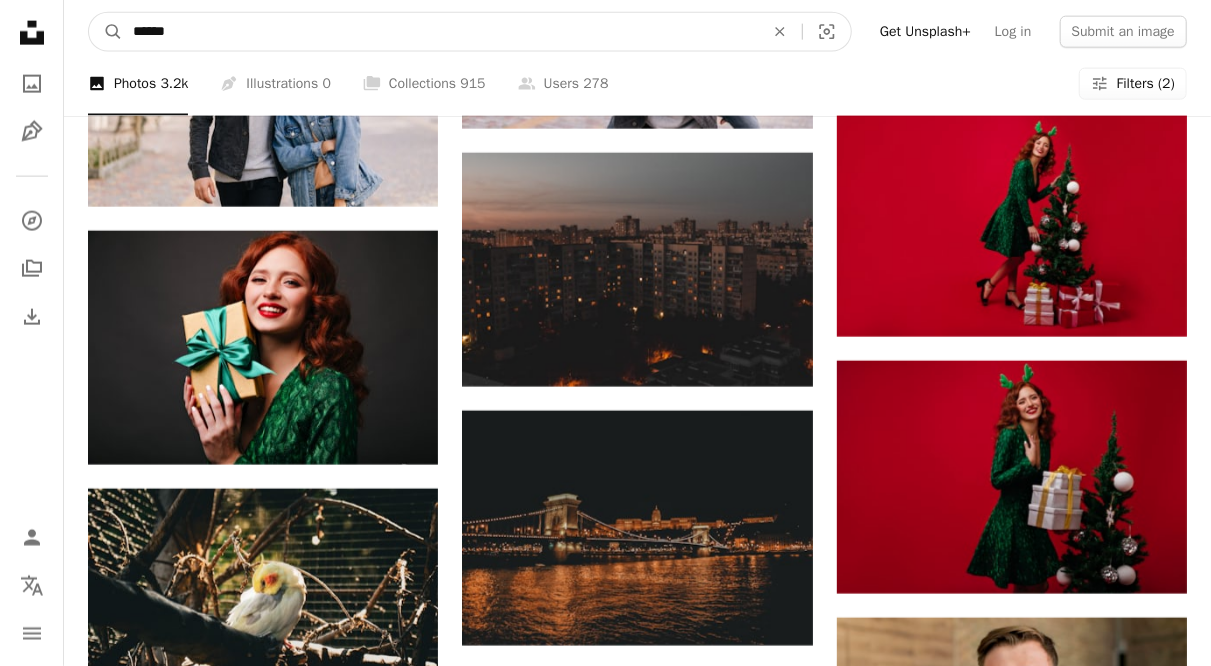 click on "******" at bounding box center (440, 32) 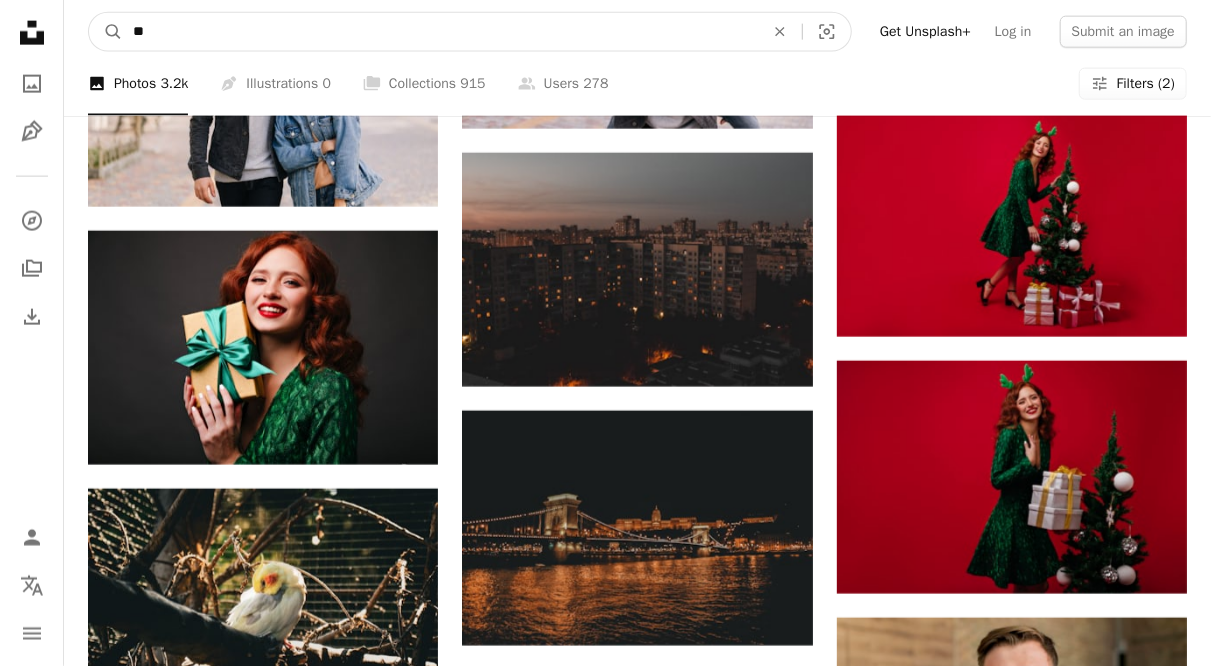 type on "*" 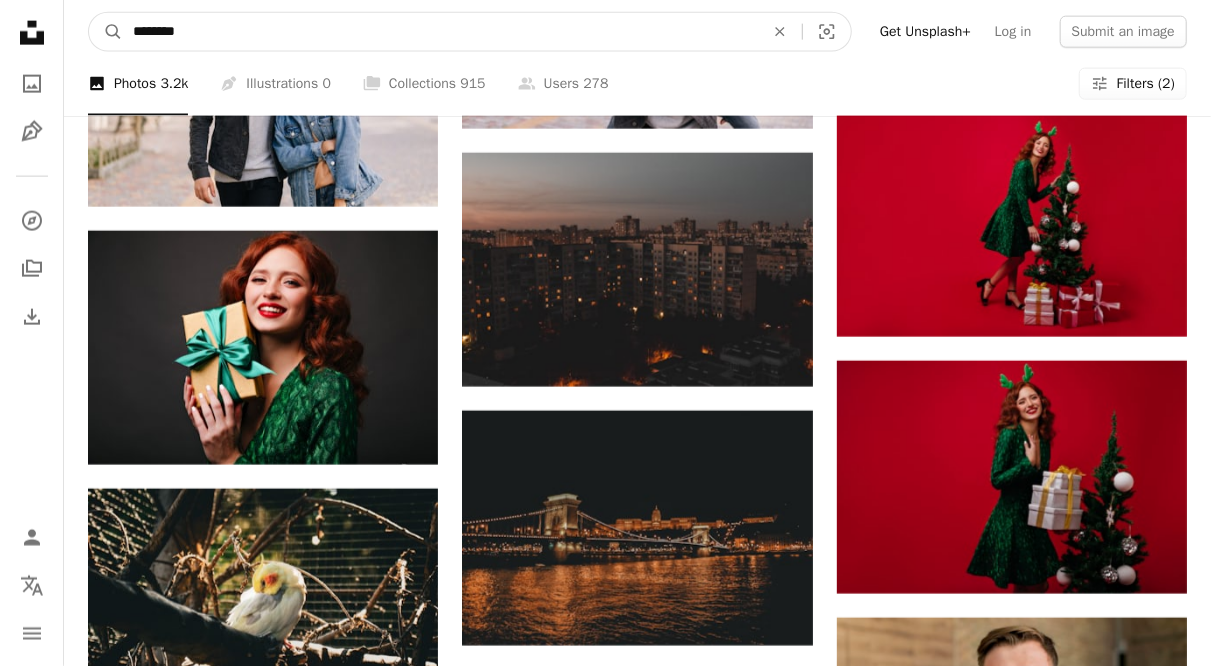 type on "********" 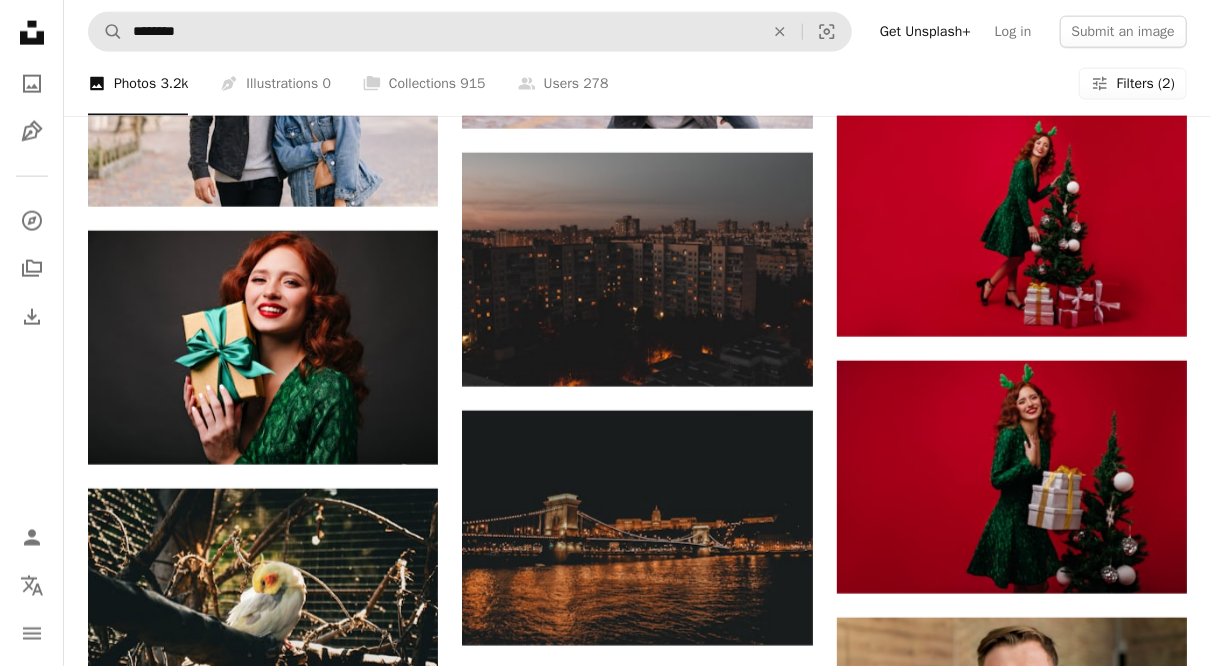 scroll, scrollTop: 0, scrollLeft: 0, axis: both 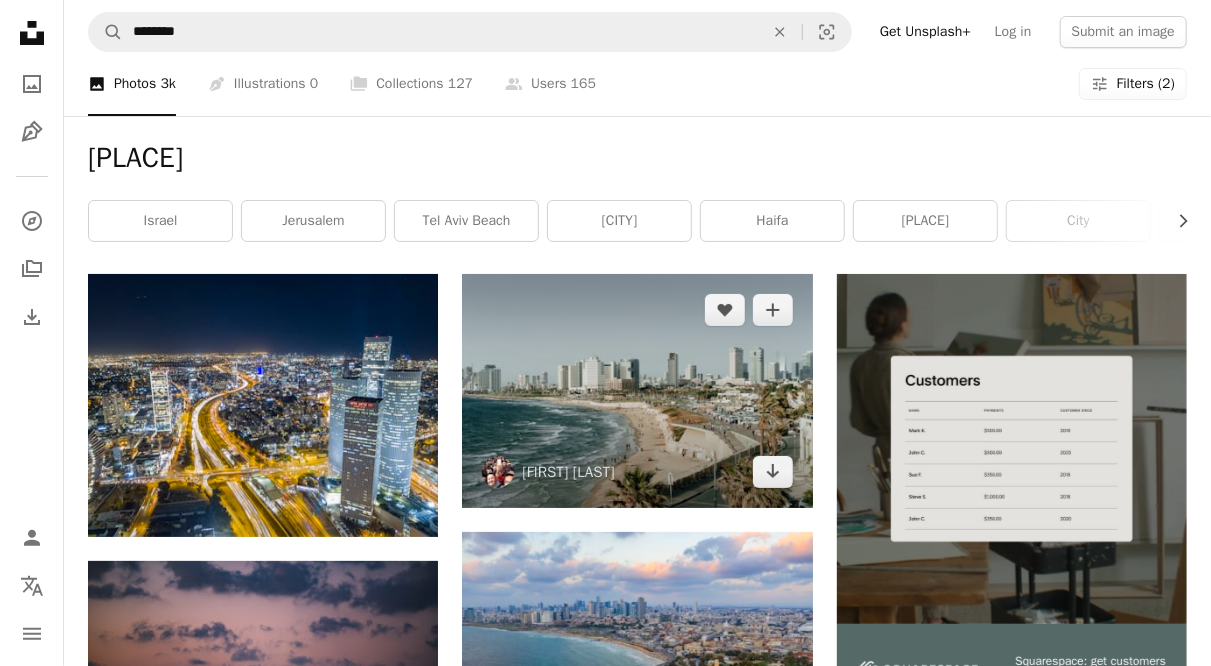 click at bounding box center (637, 391) 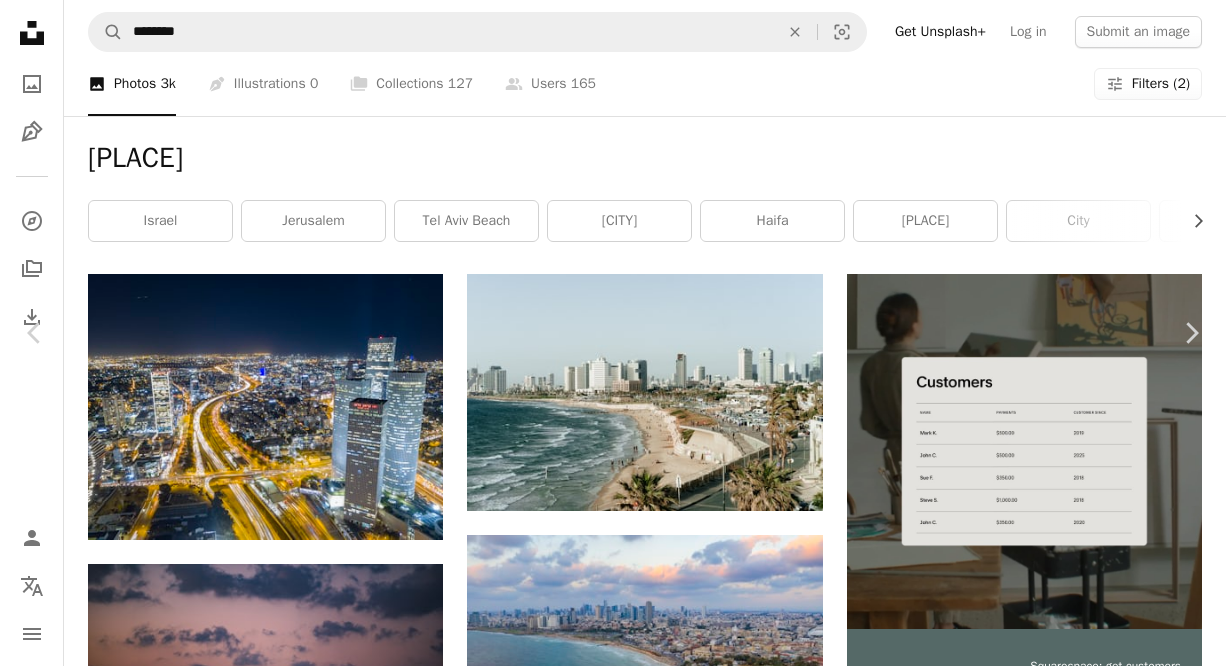 click on "Download free" at bounding box center (1027, 4192) 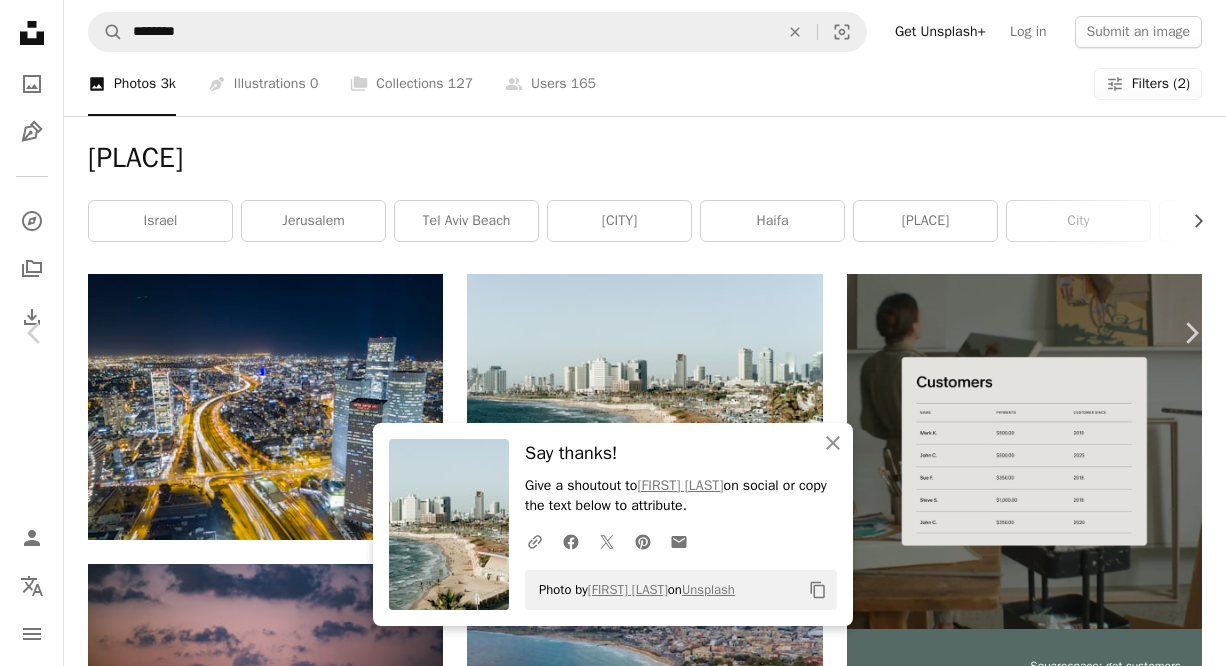click on "An X shape Chevron left Chevron right An X shape Close Say thanks! Give a shoutout to  [FIRST] [LAST]  on social or copy the text below to attribute. A URL sharing icon (chains) Facebook icon X (formerly Twitter) icon Pinterest icon An envelope Photo by  [FIRST] [LAST]  on  Unsplash
Copy content [FIRST] [LAST] [FIRST] [LAST] A heart A plus sign Edit image   Plus sign for Unsplash+ Download free Chevron down Zoom in Views 3,356,954 Downloads 35,596 A forward-right arrow Share Info icon Info More Actions Tel Aviv A map marker Tel Aviv-Yafo, israel Calendar outlined Published on  [MONTH] [DAY], [YEAR] Camera SONY, ILCE-7M2 Safety Free to use under the  Unsplash License beach city people summer white trees urban sand waves palm tree cityscape israel skyline view palm trees bright tel aviv day building sea Backgrounds Browse premium related images on iStock  |  Save 20% with code UNSPLASH20 View more on iStock  ↗ Related images A heart A plus sign [FIRST] [LAST] Arrow pointing down A heart A plus sign [FIRST] [LAST] For" at bounding box center [613, 4478] 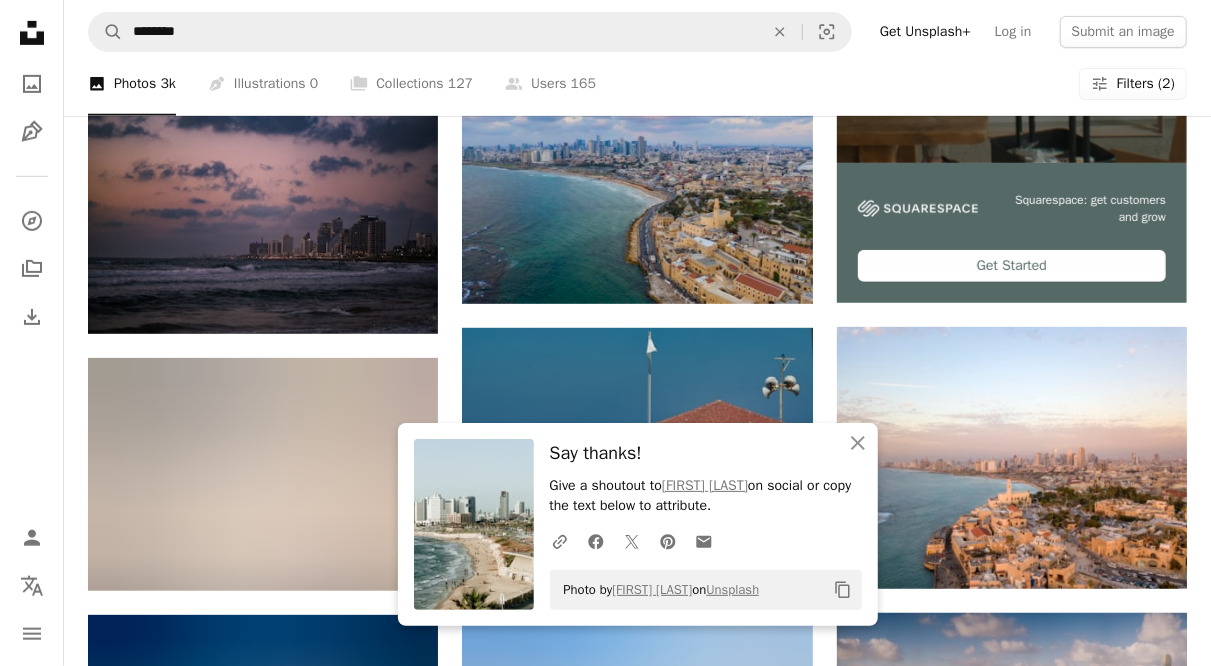 scroll, scrollTop: 500, scrollLeft: 0, axis: vertical 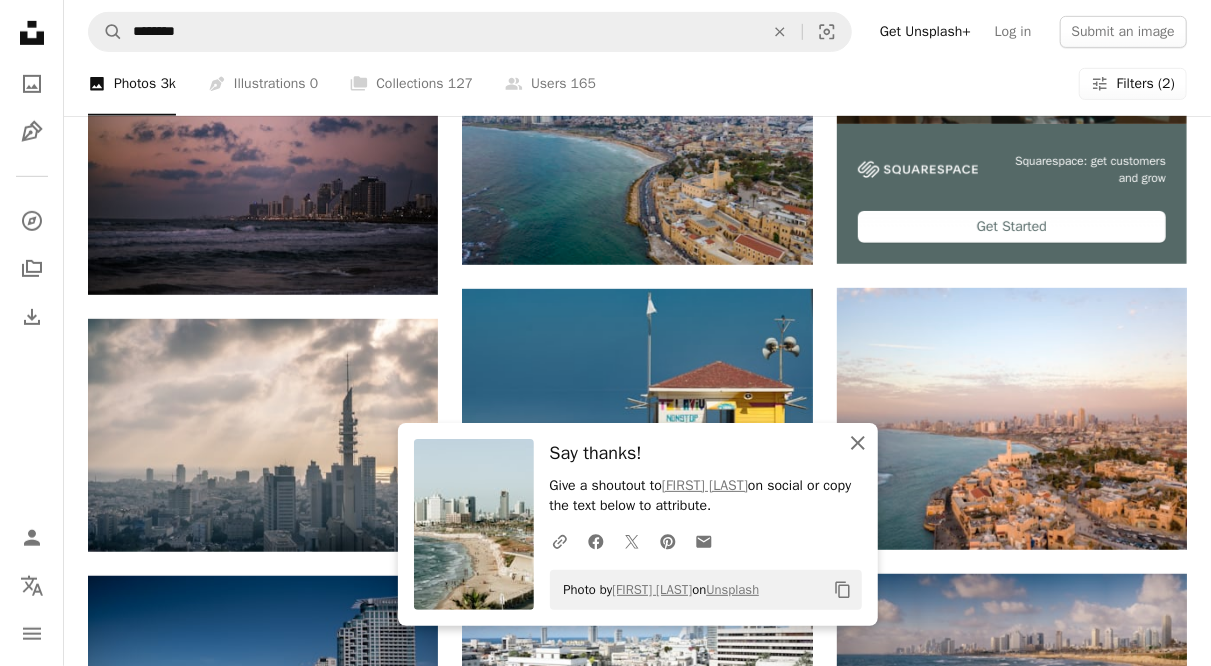 click on "An X shape" 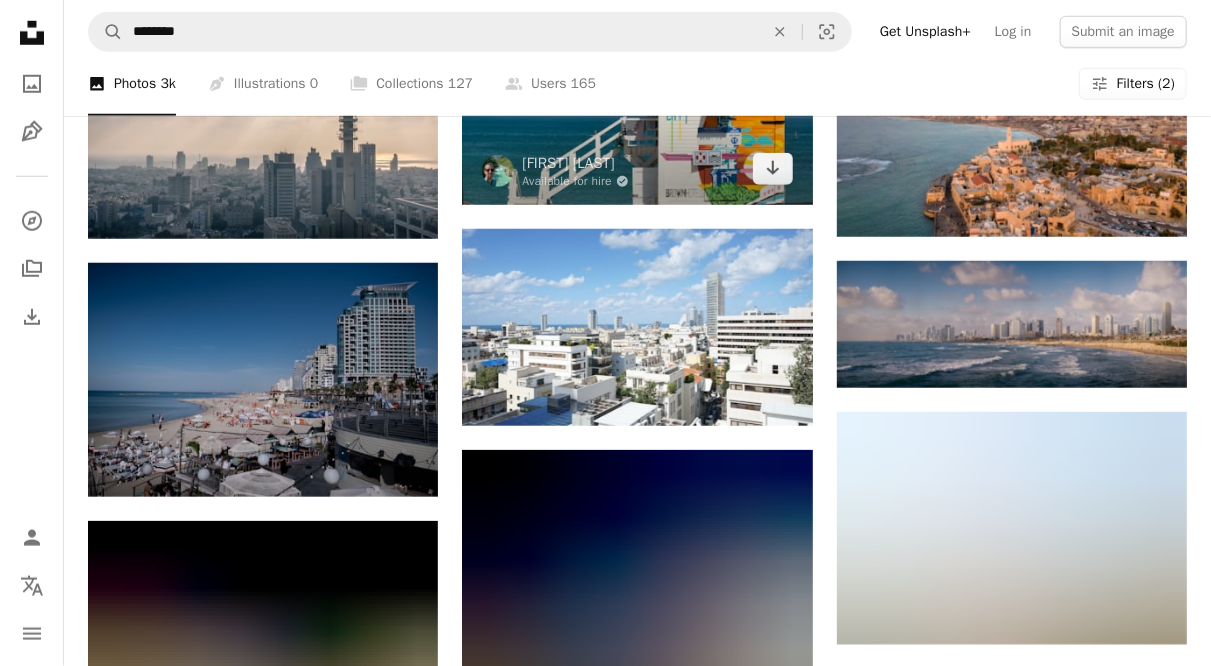scroll, scrollTop: 1000, scrollLeft: 0, axis: vertical 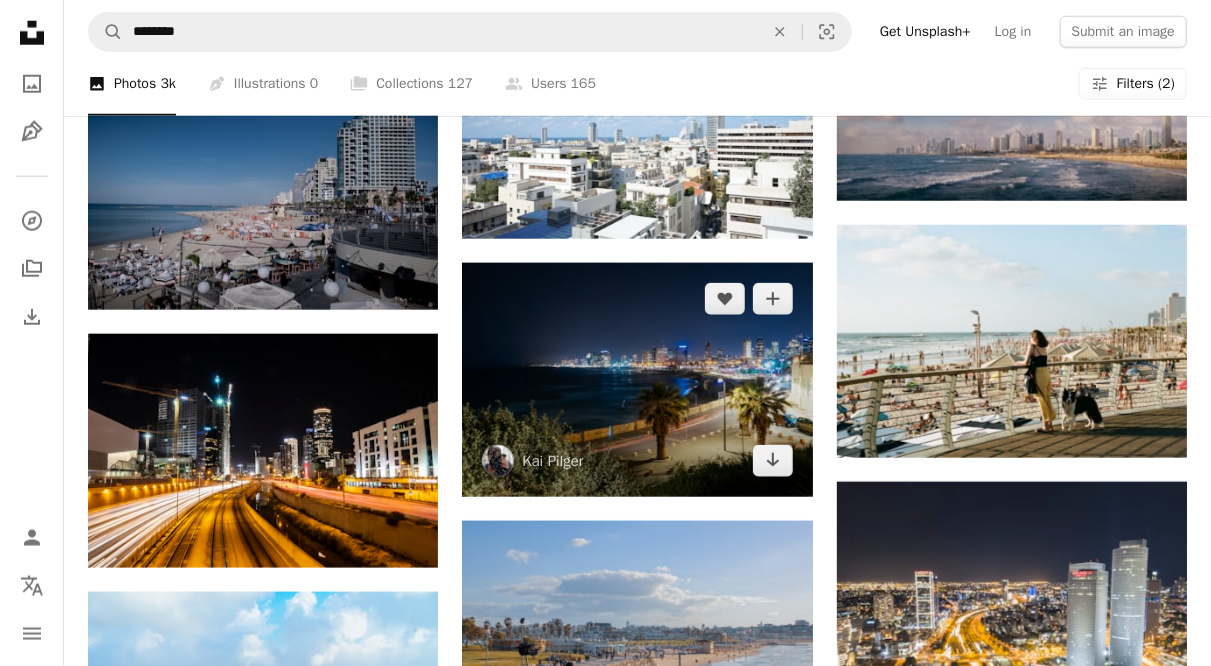 click at bounding box center [637, 380] 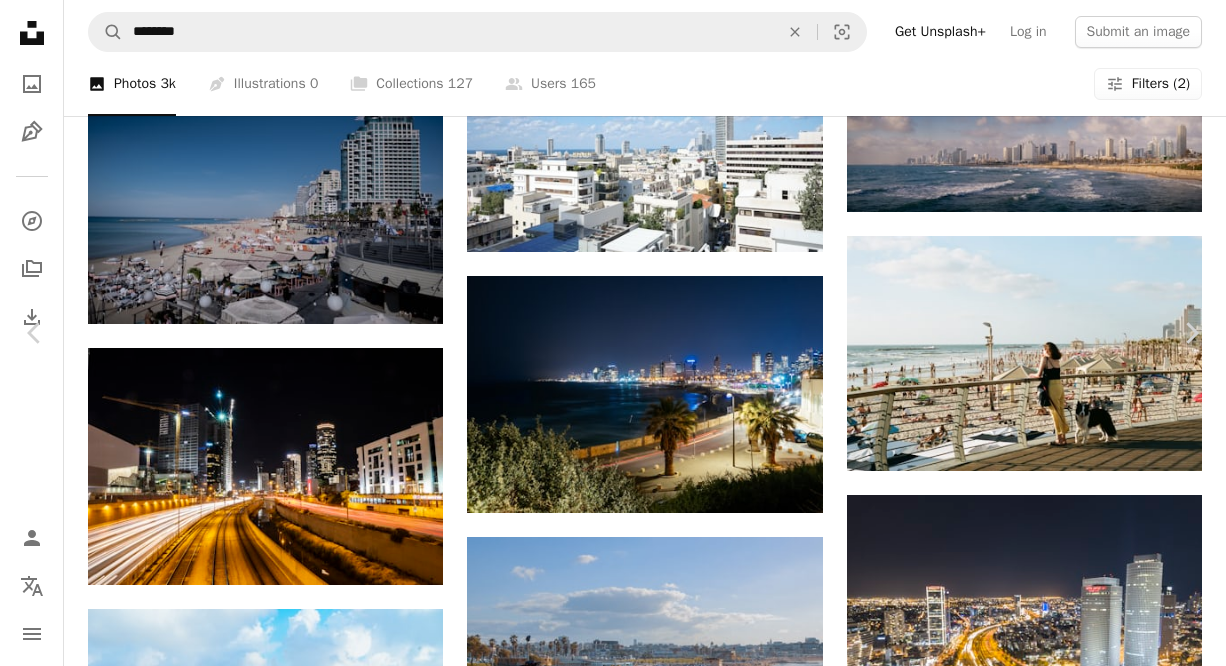 click on "An X shape Chevron left Chevron right [FIRST] [LAST] kaip A heart A plus sign Edit image   Plus sign for Unsplash+ Download free Chevron down Zoom in Views 206,996 Downloads 1,935 A forward-right arrow Share Info icon Info More Actions A map marker Tel Aviv Calendar outlined Published on  [MONTH] [DAY], [YEAR] Camera NIKON CORPORATION, NIKON D7500 Safety Free to use under the  Unsplash License beach city sea architecture night urban buildings cityscape israel lights panorama tel aviv long exposure car building road plant vehicle palm tree transportation Free pictures Browse premium related images on iStock  |  Save 20% with code UNSPLASH20 View more on iStock  ↗ Related images A heart A plus sign [FIRST] [LAST] Available for hire A checkmark inside of a circle Arrow pointing down Plus sign for Unsplash+ A heart A plus sign Getty Images For  Unsplash+ A lock   Download Plus sign for Unsplash+ A heart A plus sign Getty Images For  Unsplash+ A lock   Download Plus sign for Unsplash+ A heart A plus sign Getty Images For" at bounding box center (613, 3480) 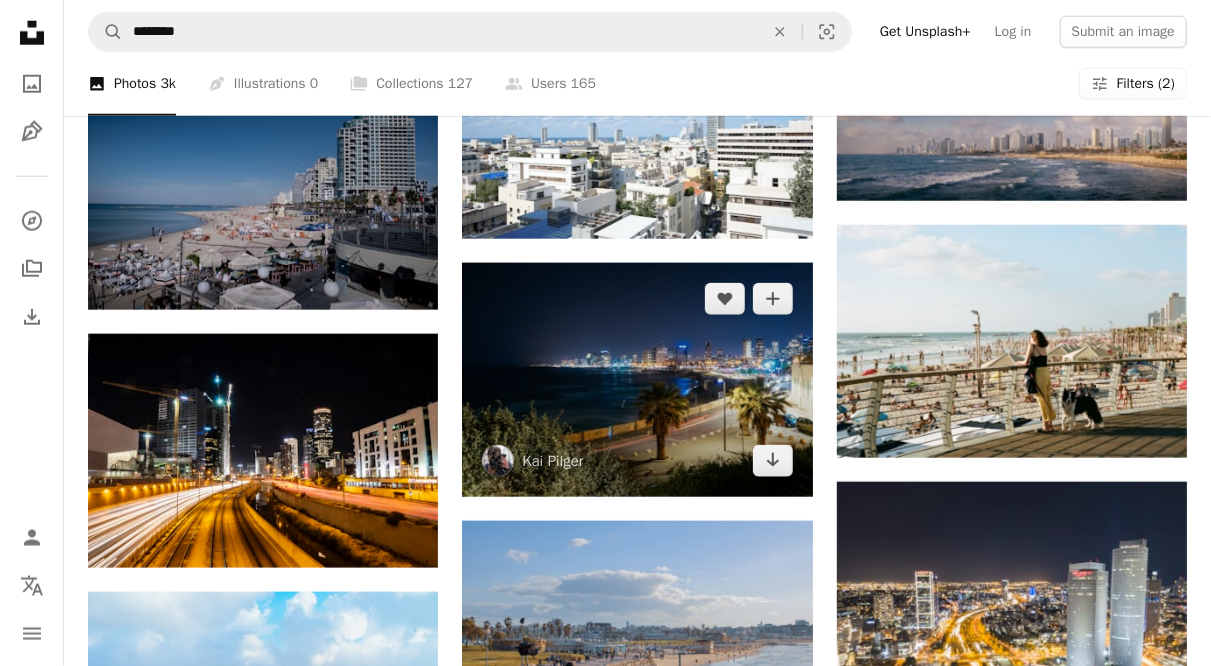 click at bounding box center [637, 380] 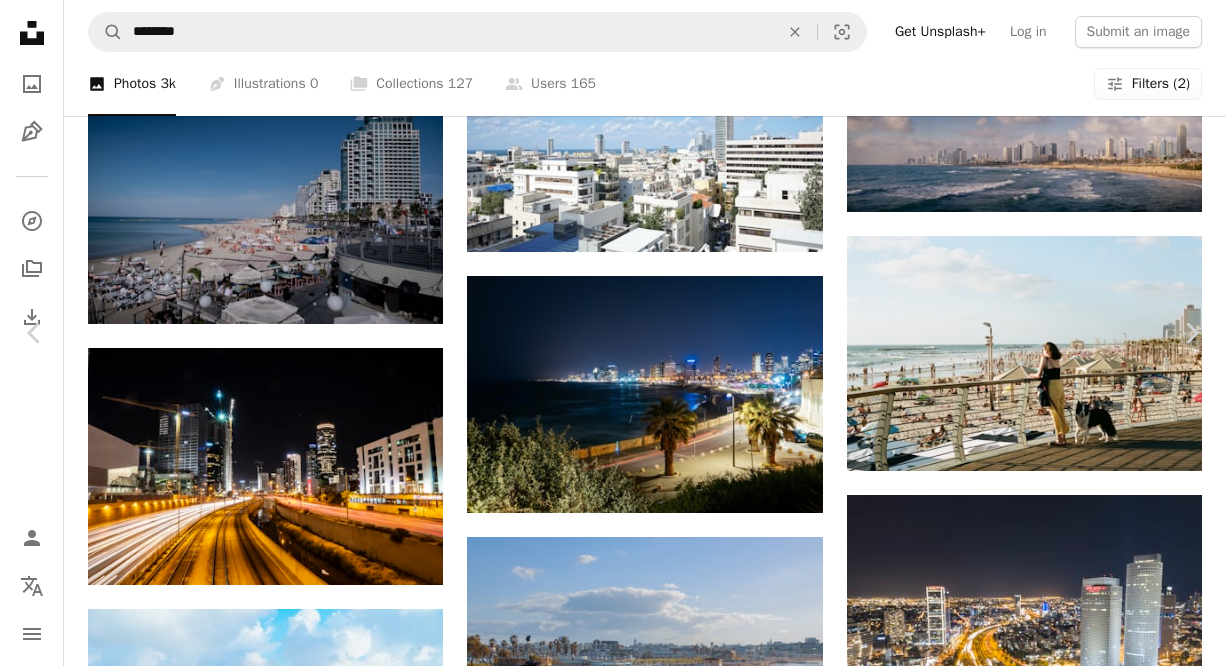 click on "Download free" at bounding box center [1027, 3194] 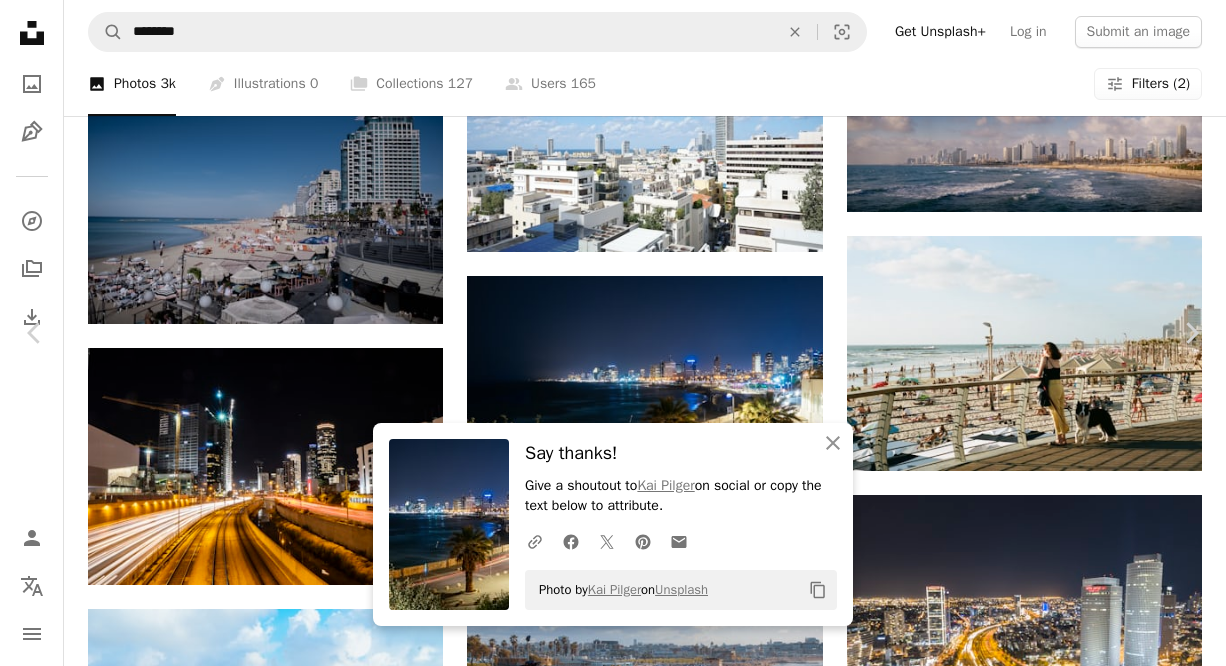 click on "[FIRST] [LAST]" at bounding box center [613, 3480] 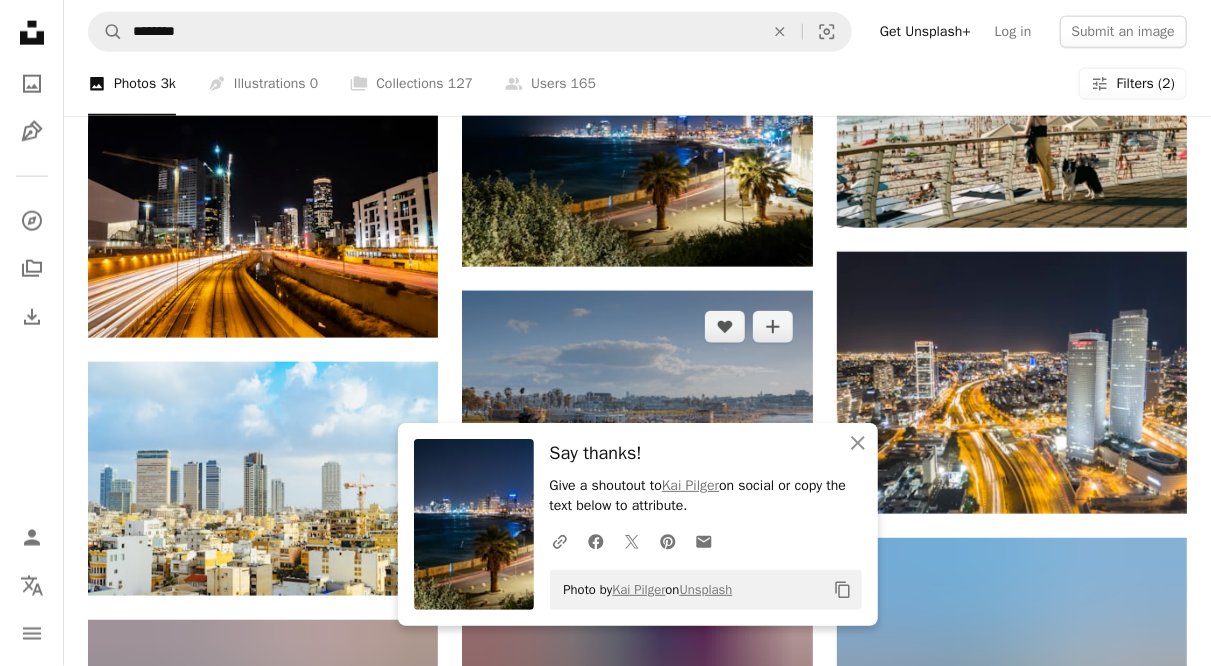 scroll, scrollTop: 1400, scrollLeft: 0, axis: vertical 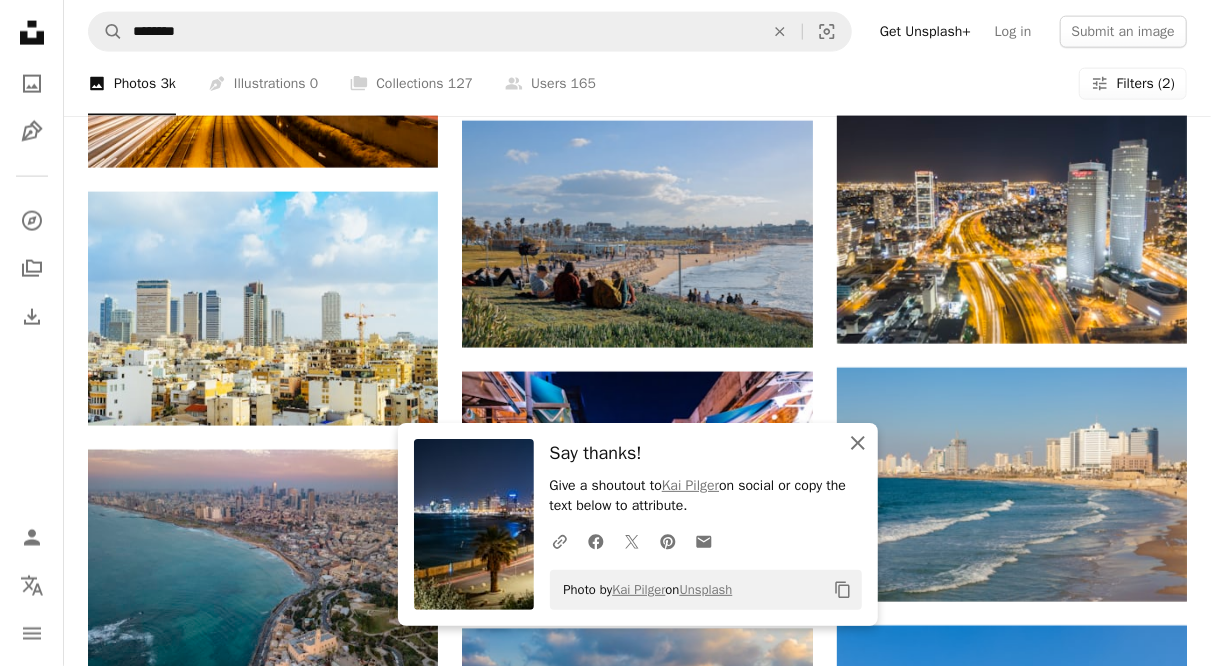 click 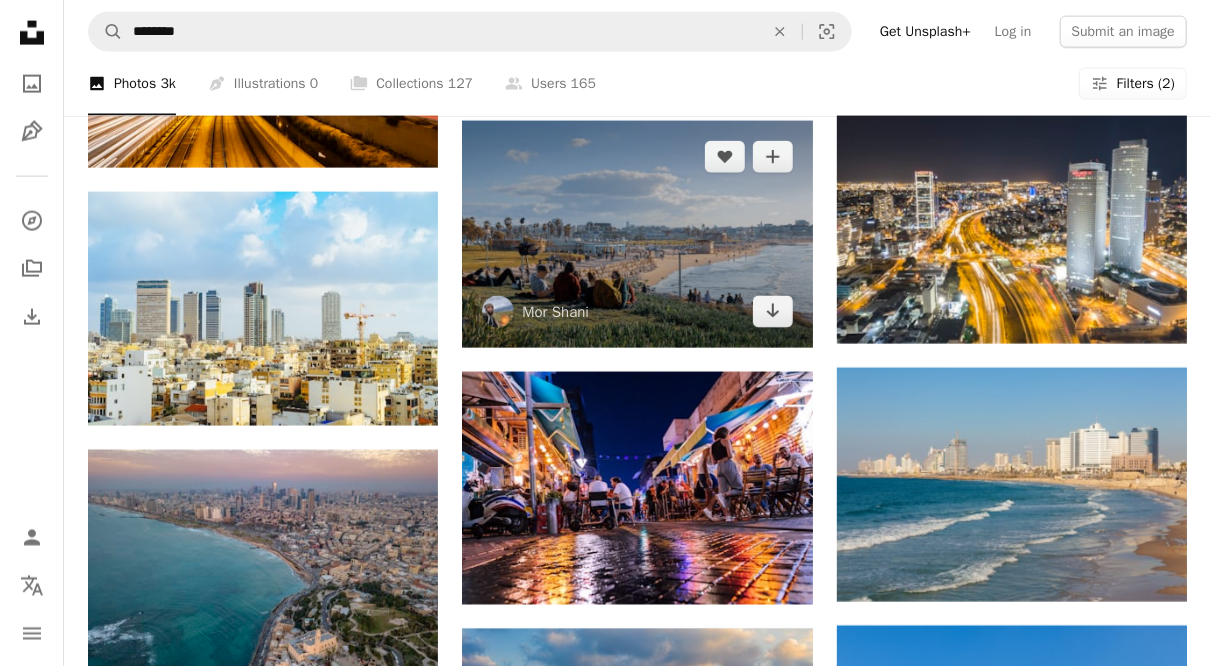 scroll, scrollTop: 1700, scrollLeft: 0, axis: vertical 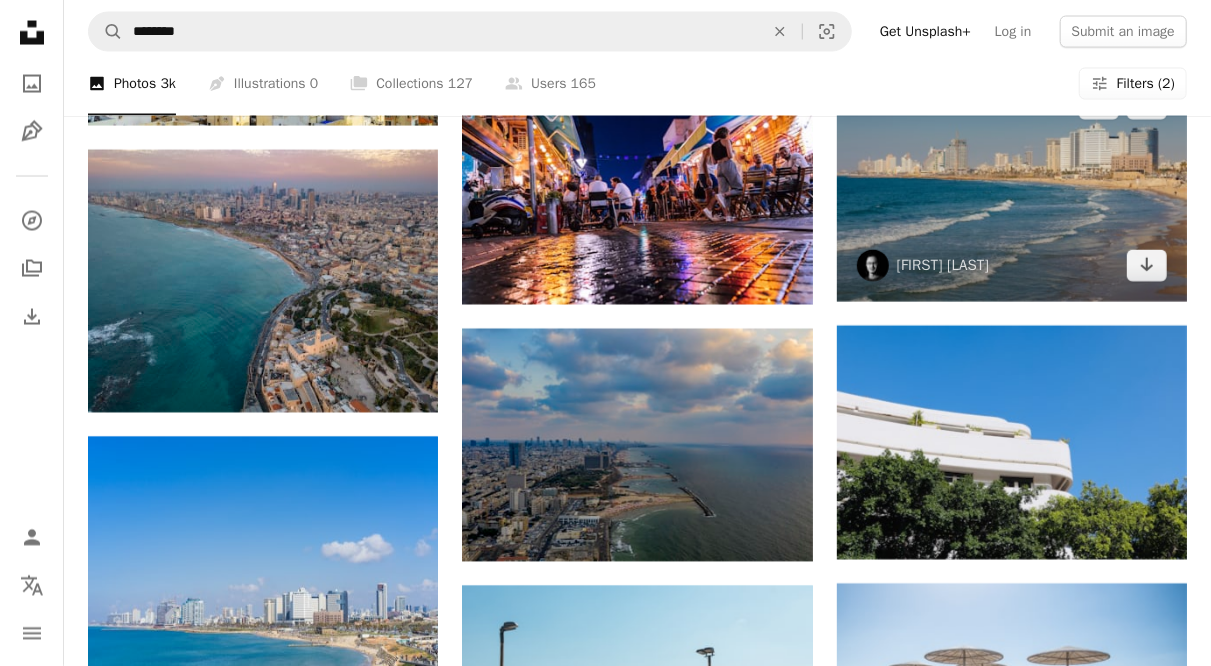 click at bounding box center (1012, 185) 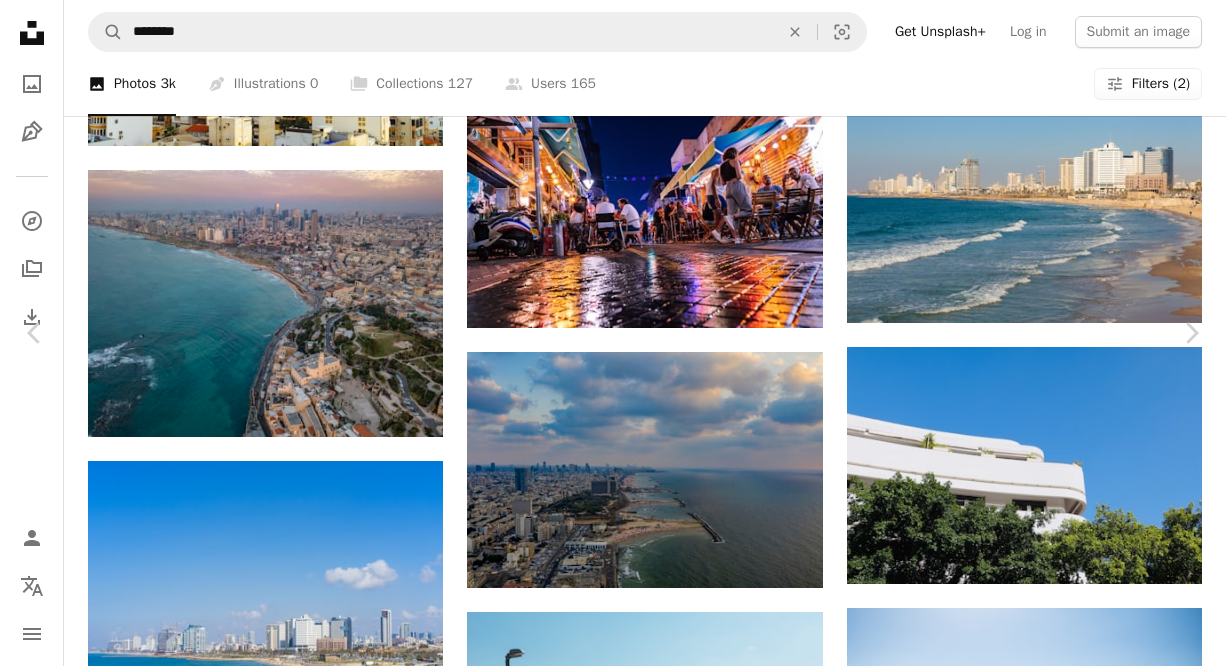 click on "[FIRST] [LAST]" at bounding box center (613, 5132) 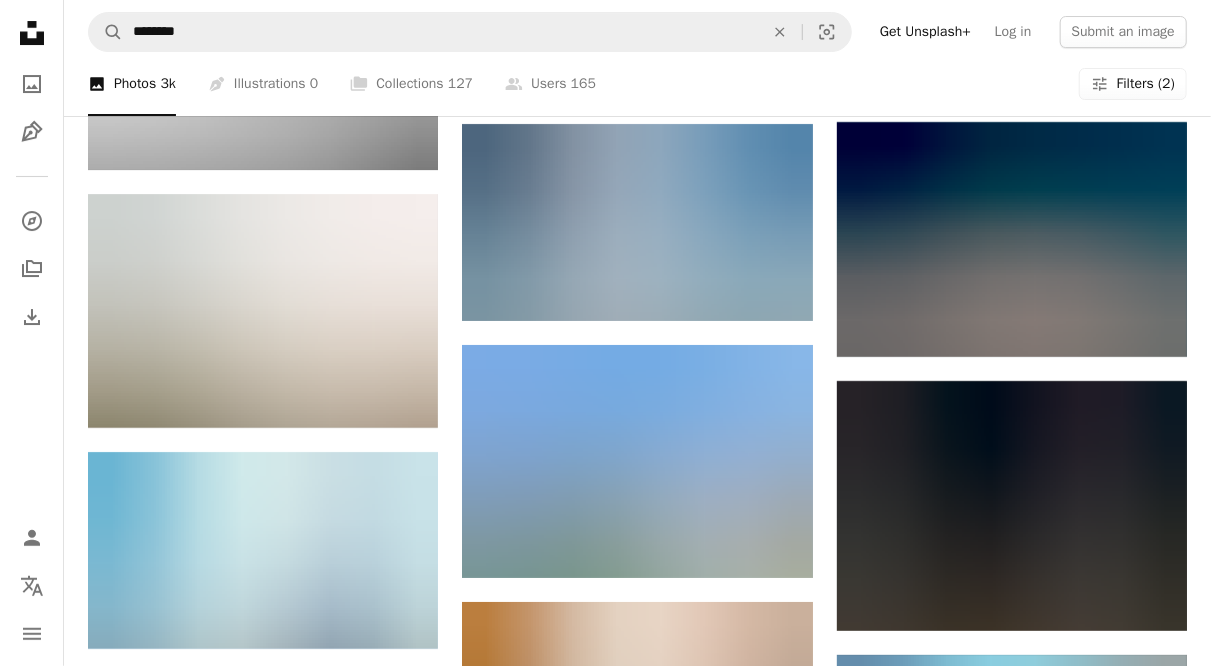 scroll, scrollTop: 3700, scrollLeft: 0, axis: vertical 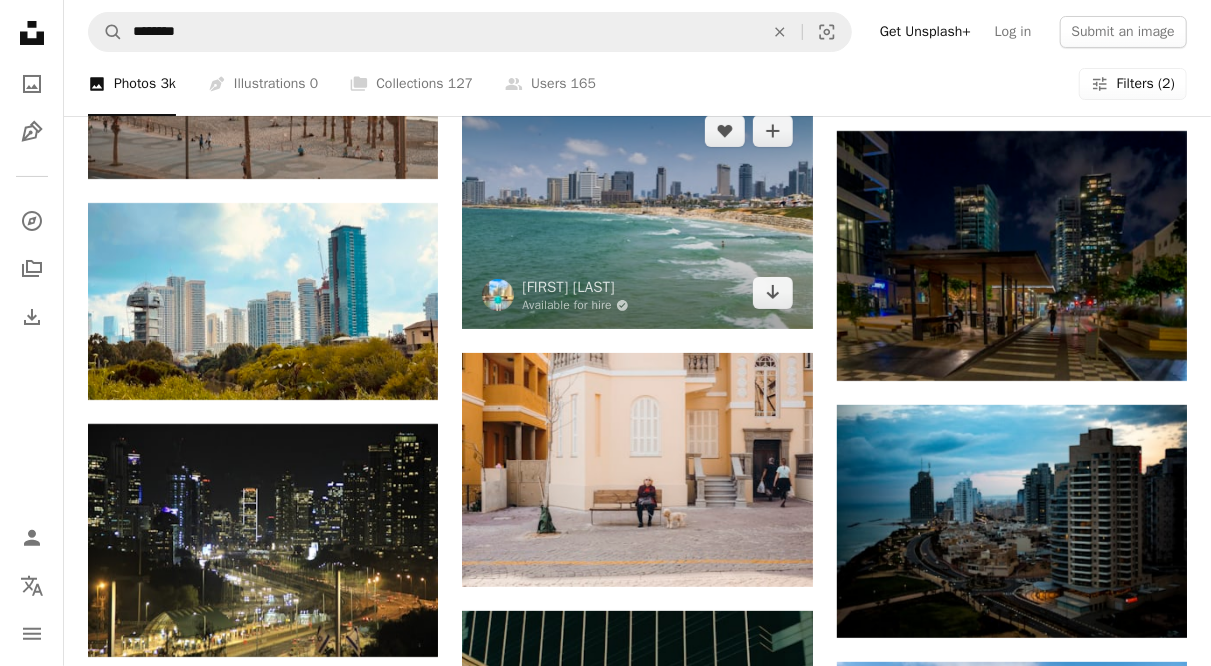 click at bounding box center (637, 212) 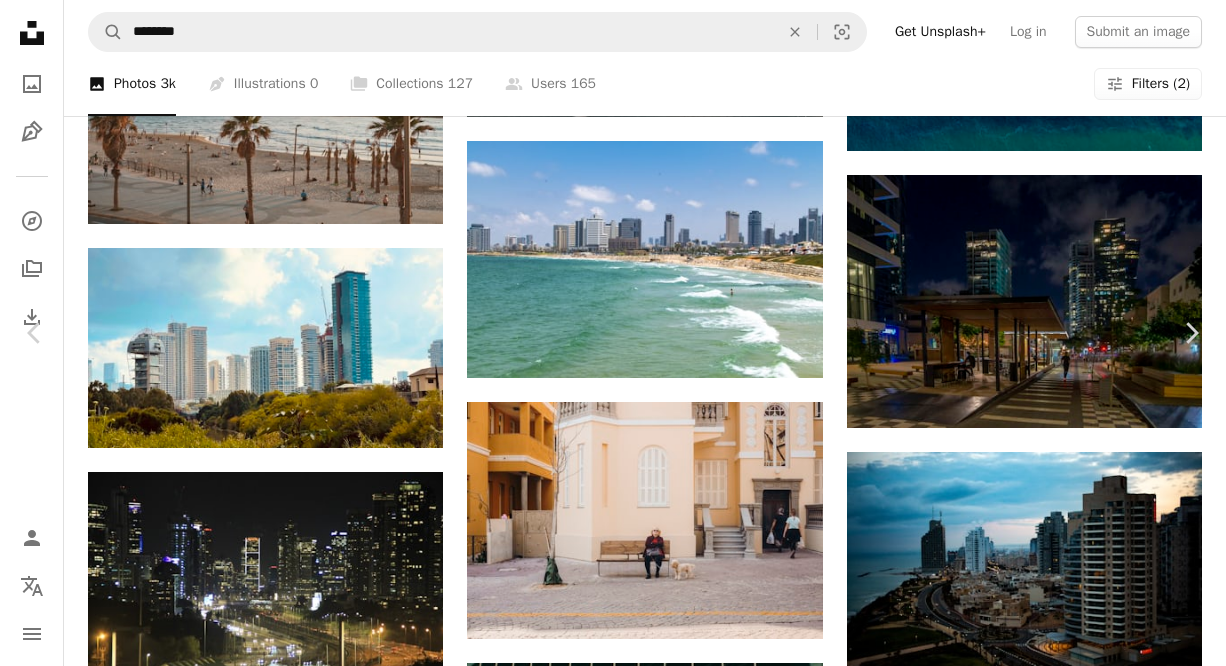 click on "An X shape Chevron left Chevron right [FIRST] [LAST] Available for hire A checkmark inside of a circle A heart A plus sign Edit image   Plus sign for Unsplash+ Download free Chevron down Zoom in Views 54,920 Downloads 783 A forward-right arrow Share Info icon Info More Actions The beautiful shoreline in Tel Aviv, israel with the waves crashing, the people playing and relaxing and the buildings in the background. A map marker Tel Aviv, israel Calendar outlined Published on  [MONTH] [DAY], [YEAR] Safety Free to use under the  Unsplash License building city human sea blue architecture scenery urban israel outdoors town housing coast downtown teal high rise tel aviv sea waves condo shoreline Public domain images Browse premium related images on iStock  |  Save 20% with code UNSPLASH20 View more on iStock  ↗ Related images A heart A plus sign [FIRST] [LAST] Available for hire A checkmark inside of a circle Arrow pointing down A heart A plus sign [FIRST] [LAST] Arrow pointing down A heart A plus sign [FIRST] [LAST] For" at bounding box center [613, 3132] 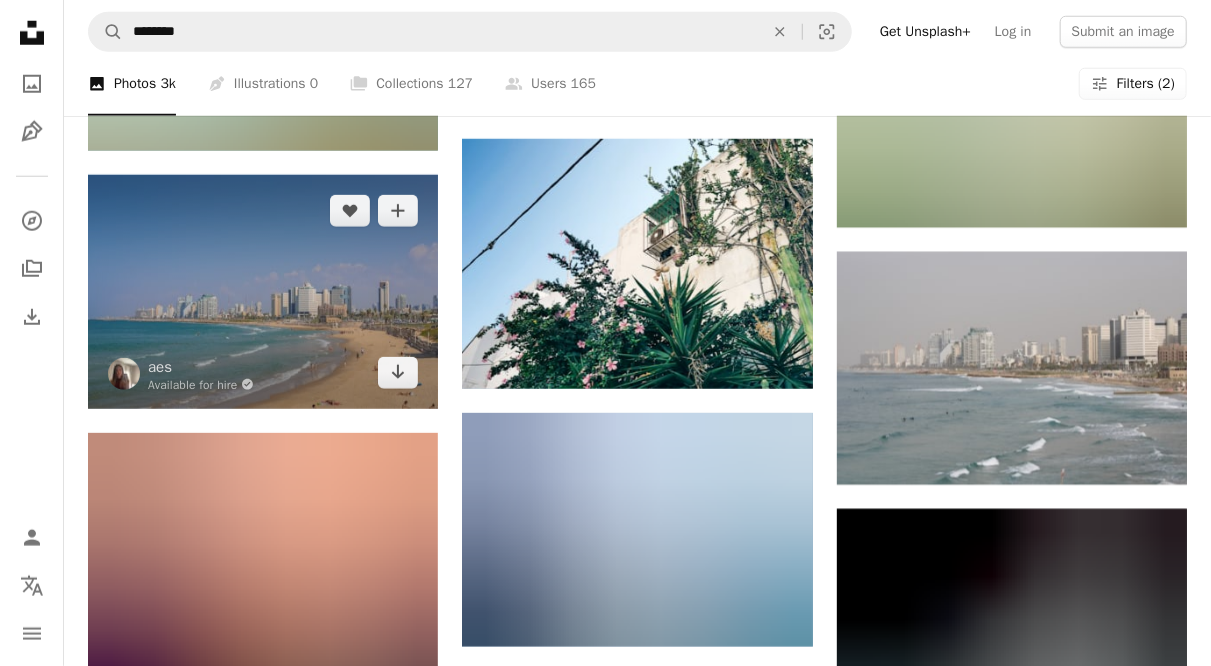 scroll, scrollTop: 8300, scrollLeft: 0, axis: vertical 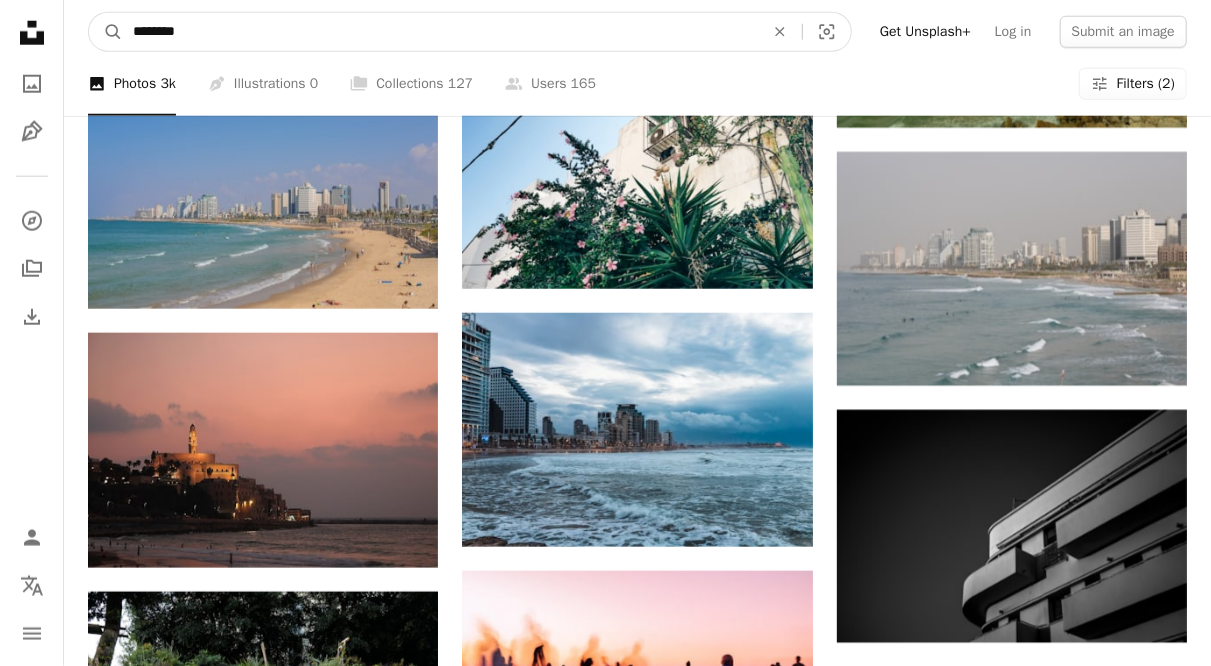 click on "********" at bounding box center (440, 32) 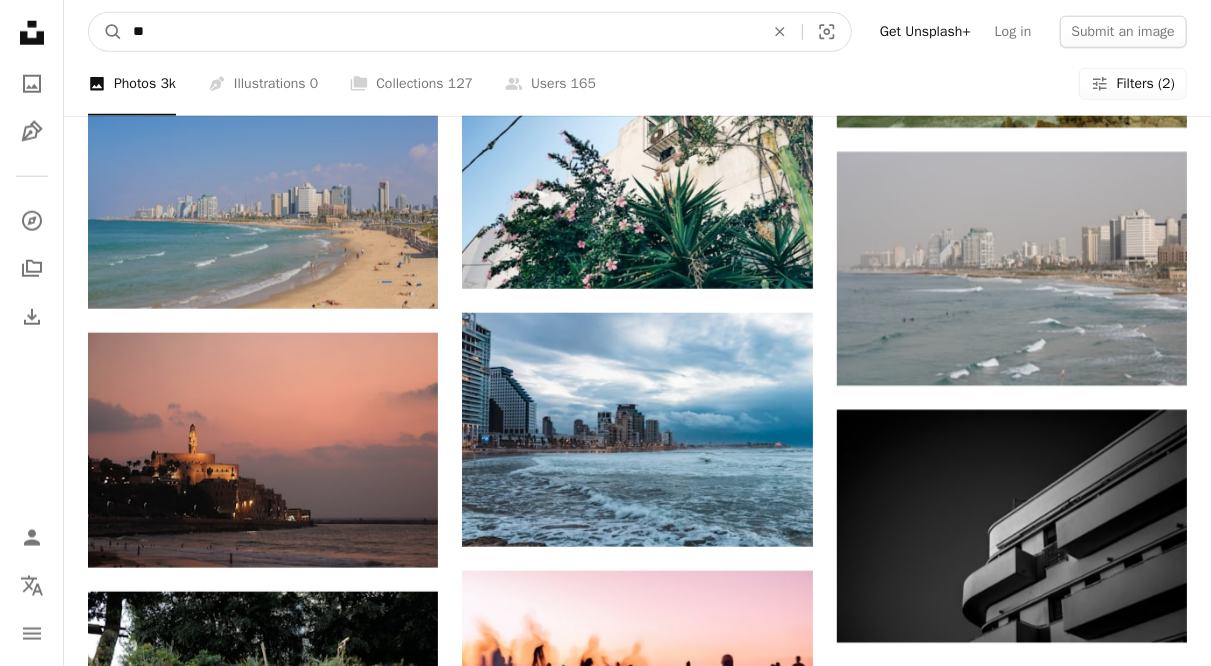 type on "*" 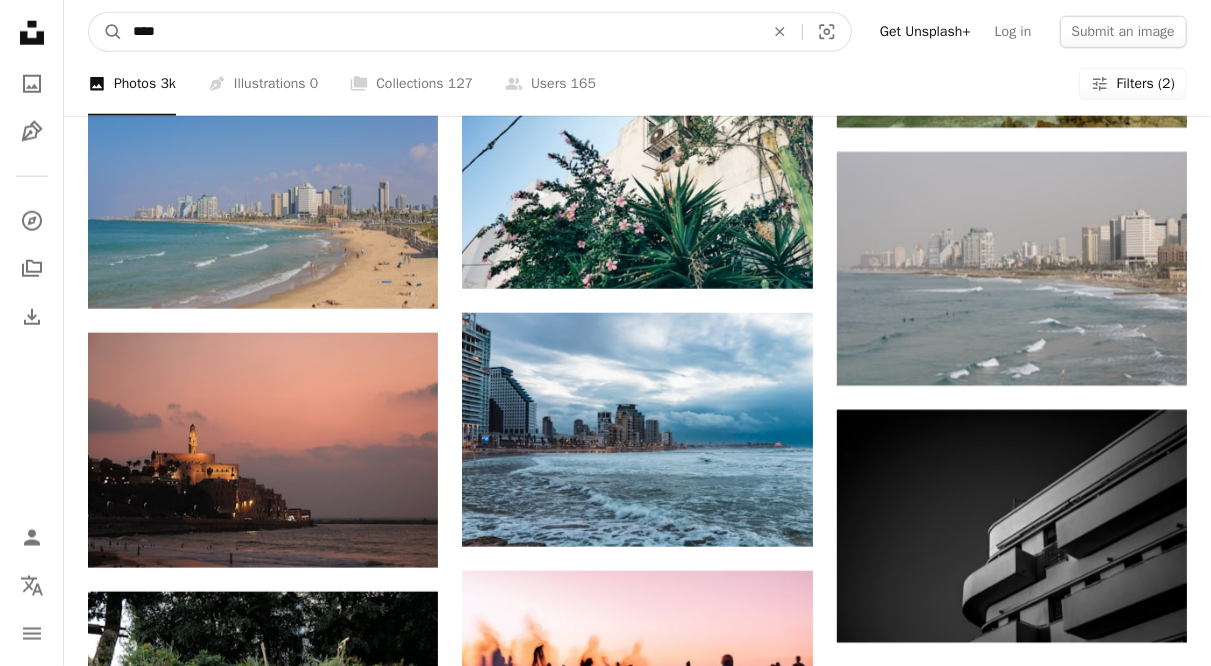 type on "****" 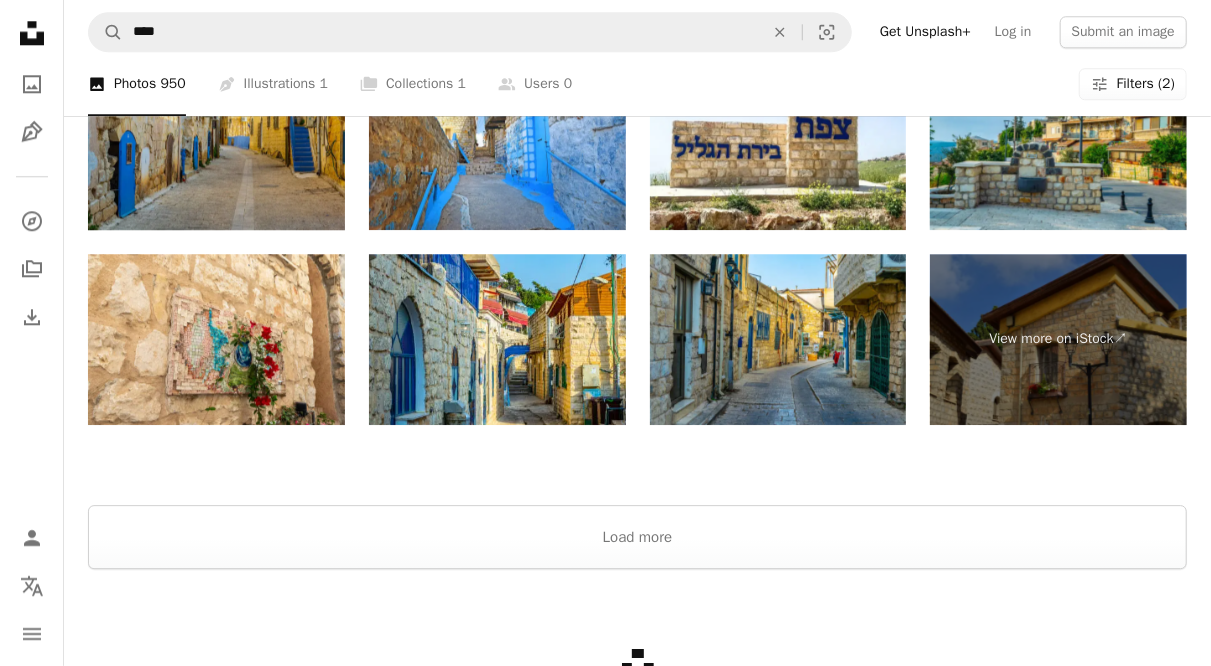 scroll, scrollTop: 2735, scrollLeft: 0, axis: vertical 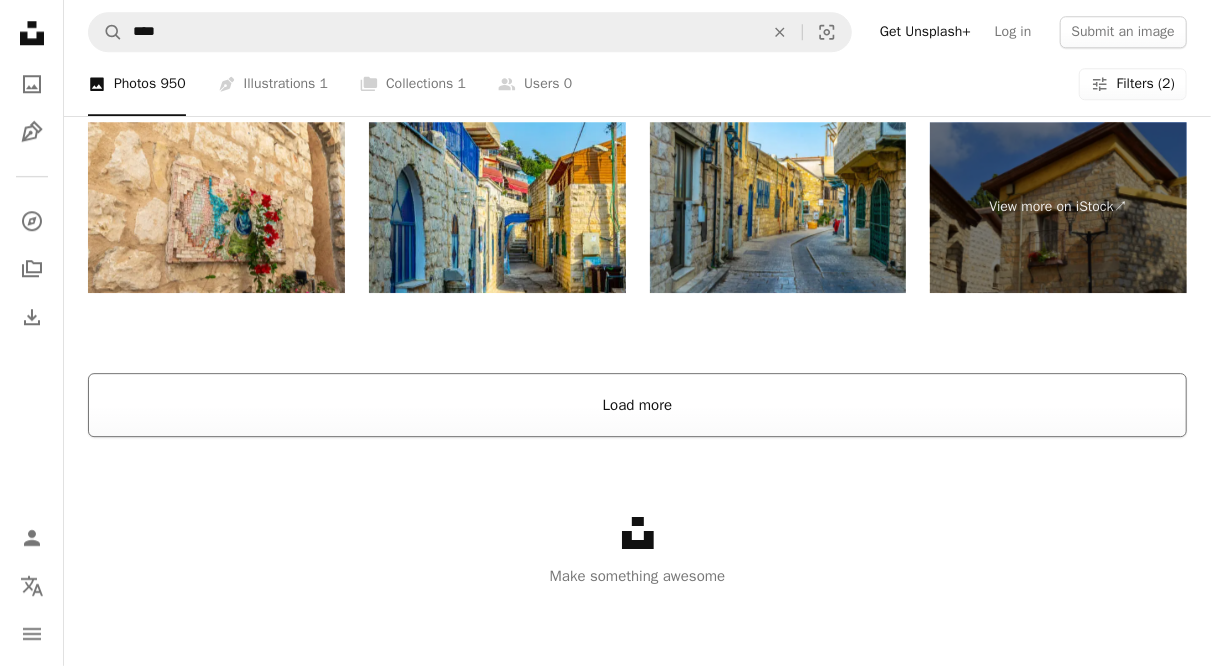 click on "Load more" at bounding box center (637, 405) 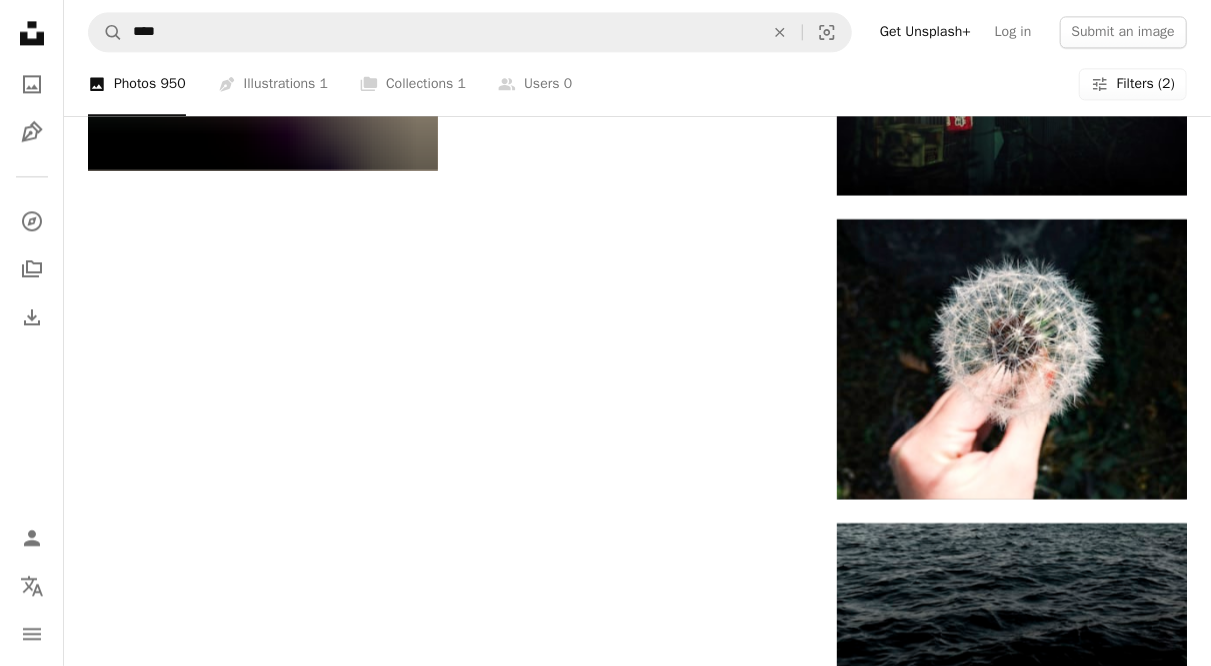 scroll, scrollTop: 20514, scrollLeft: 0, axis: vertical 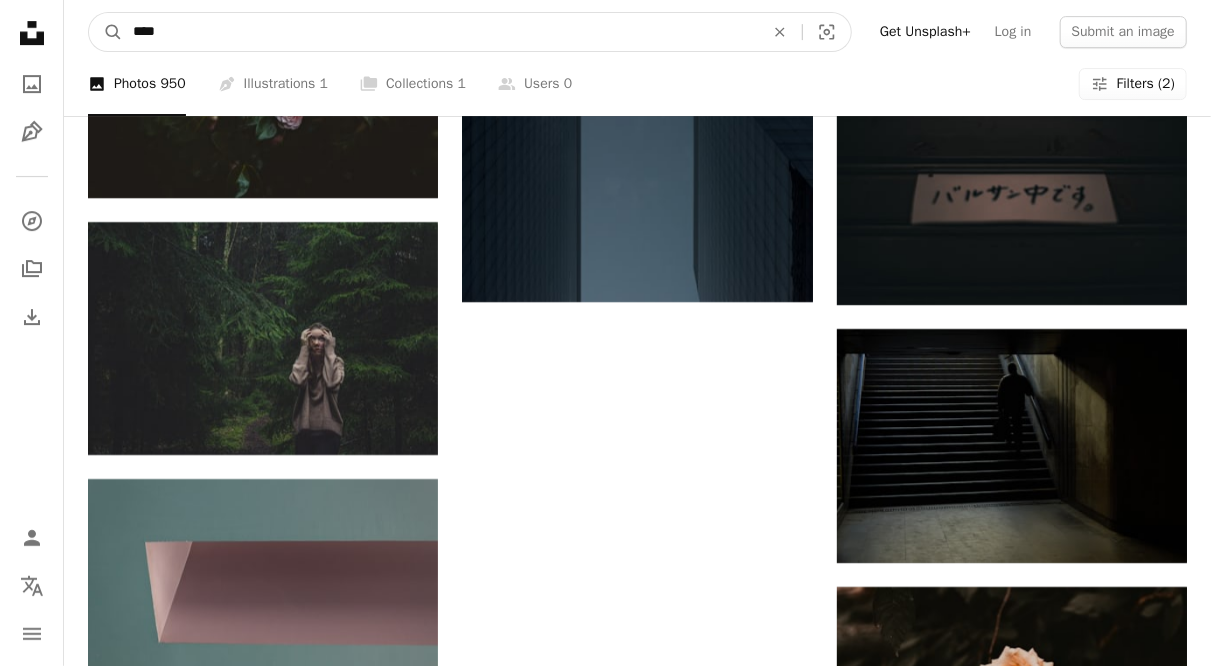 click on "****" at bounding box center (440, 32) 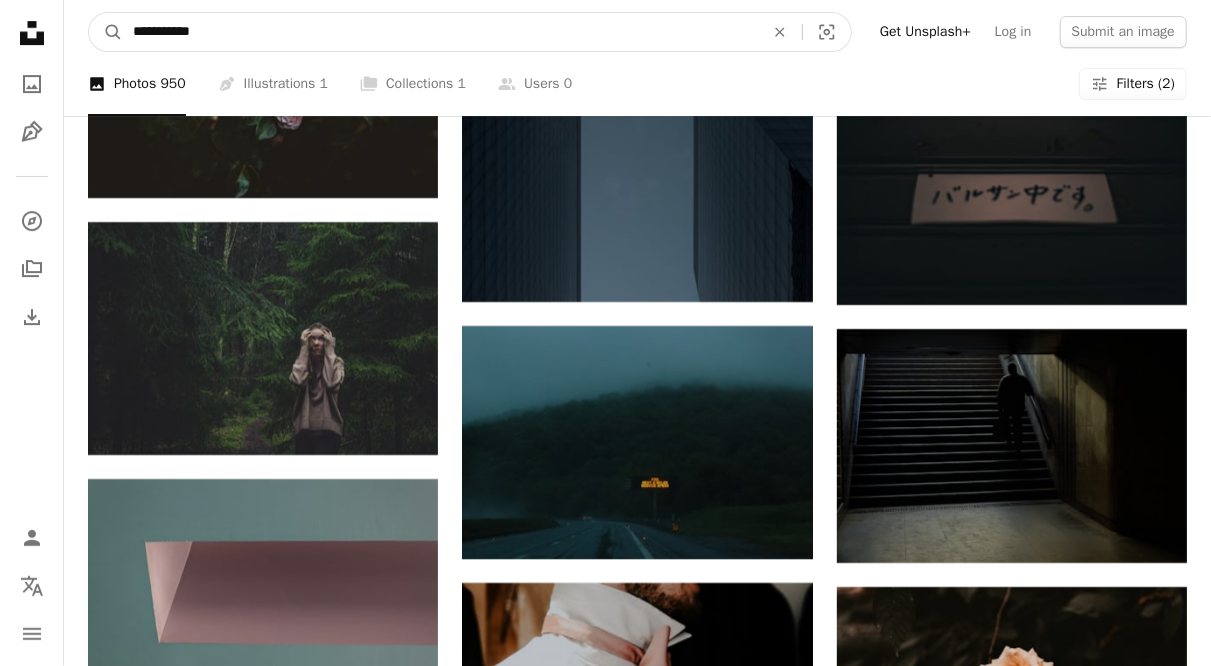 type on "**********" 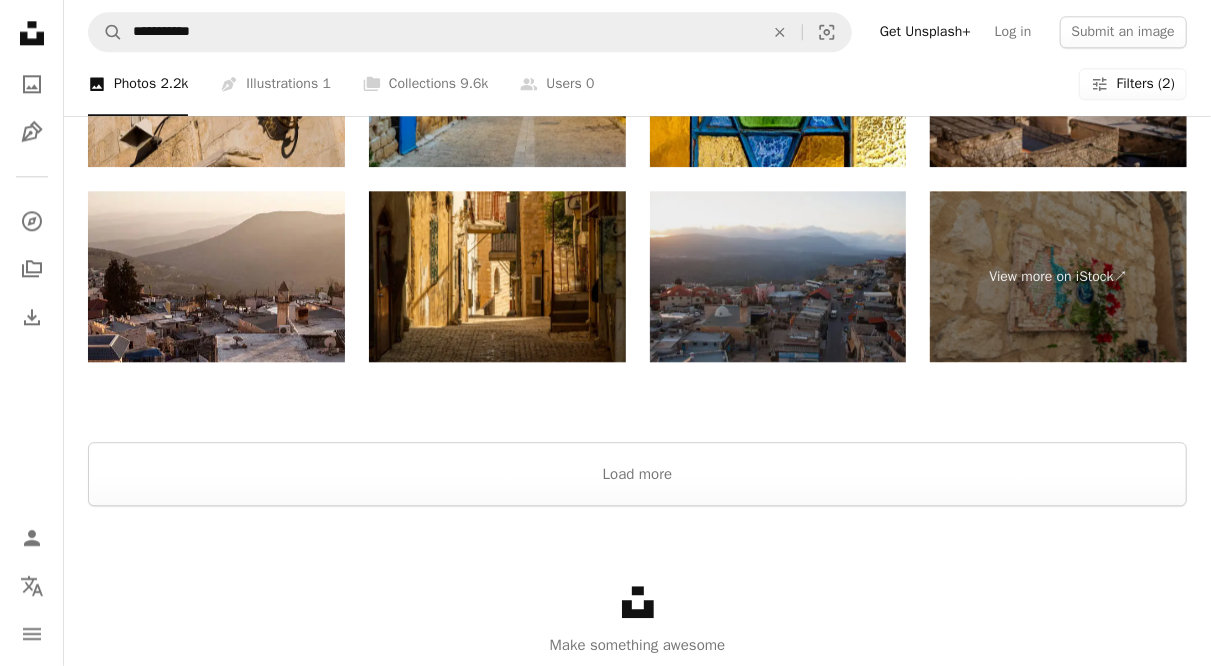scroll, scrollTop: 2423, scrollLeft: 0, axis: vertical 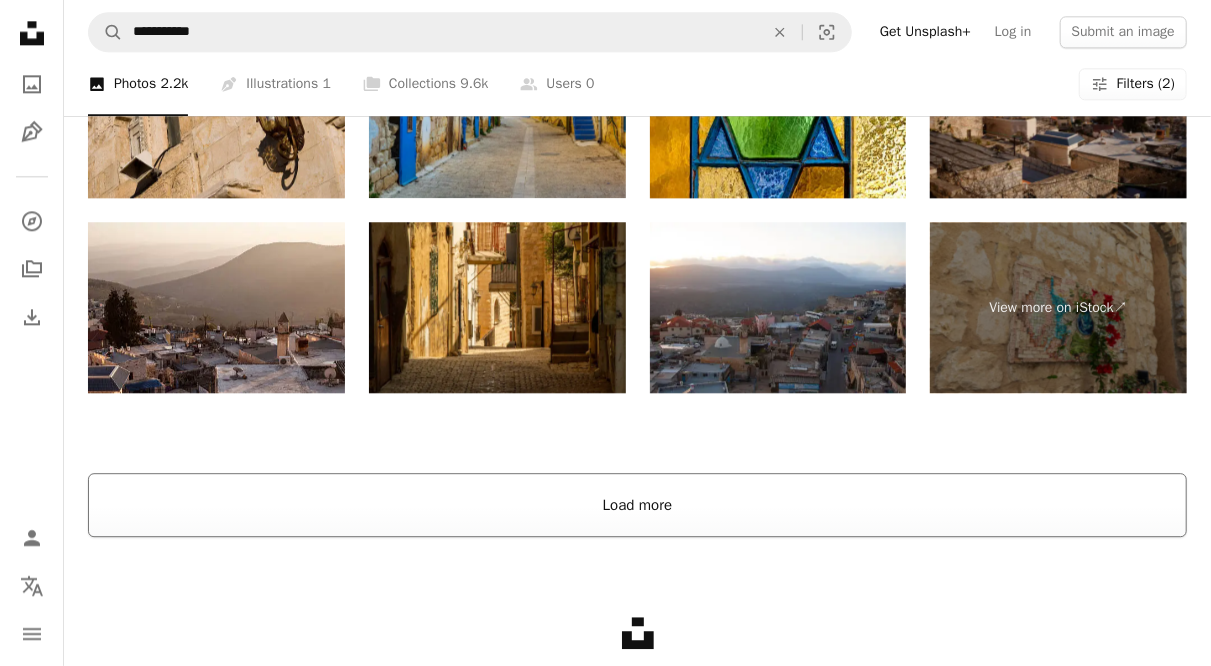 click on "Load more" at bounding box center (637, 505) 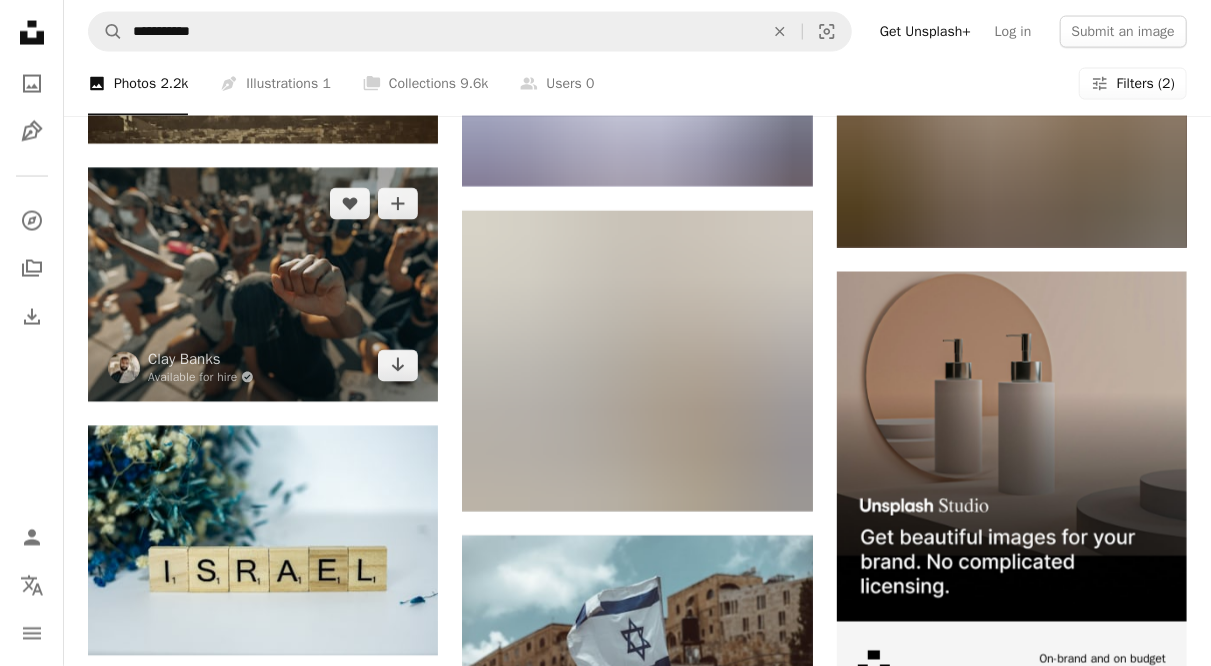 scroll, scrollTop: 5423, scrollLeft: 0, axis: vertical 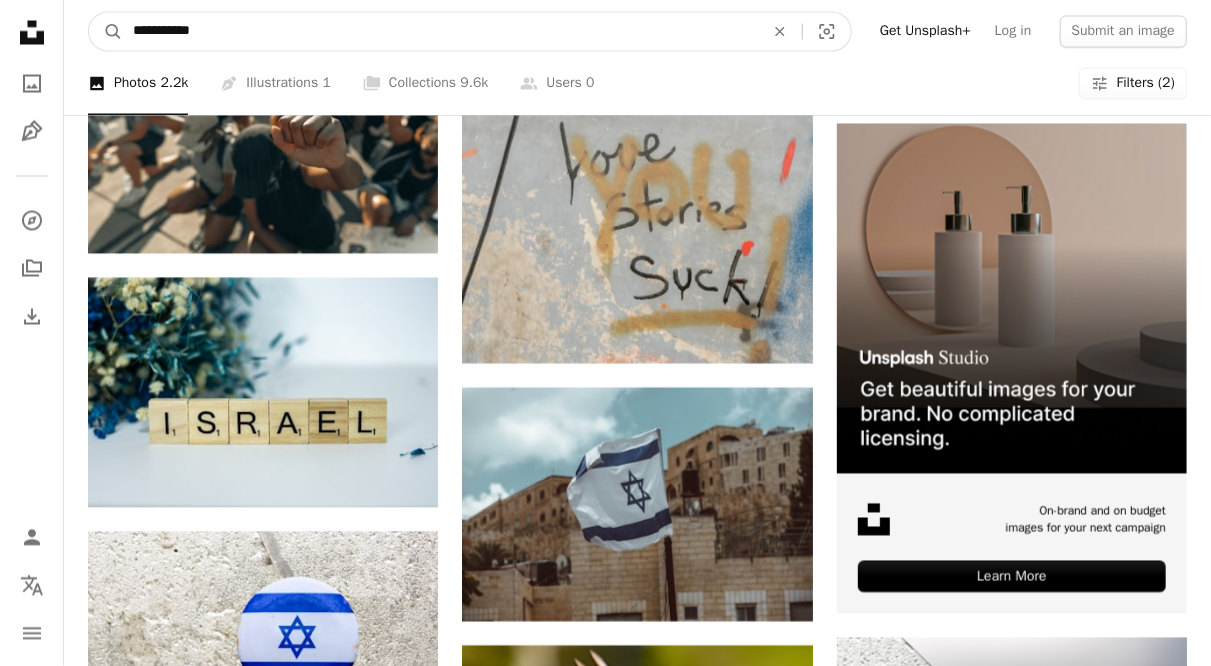 click on "**********" at bounding box center [440, 32] 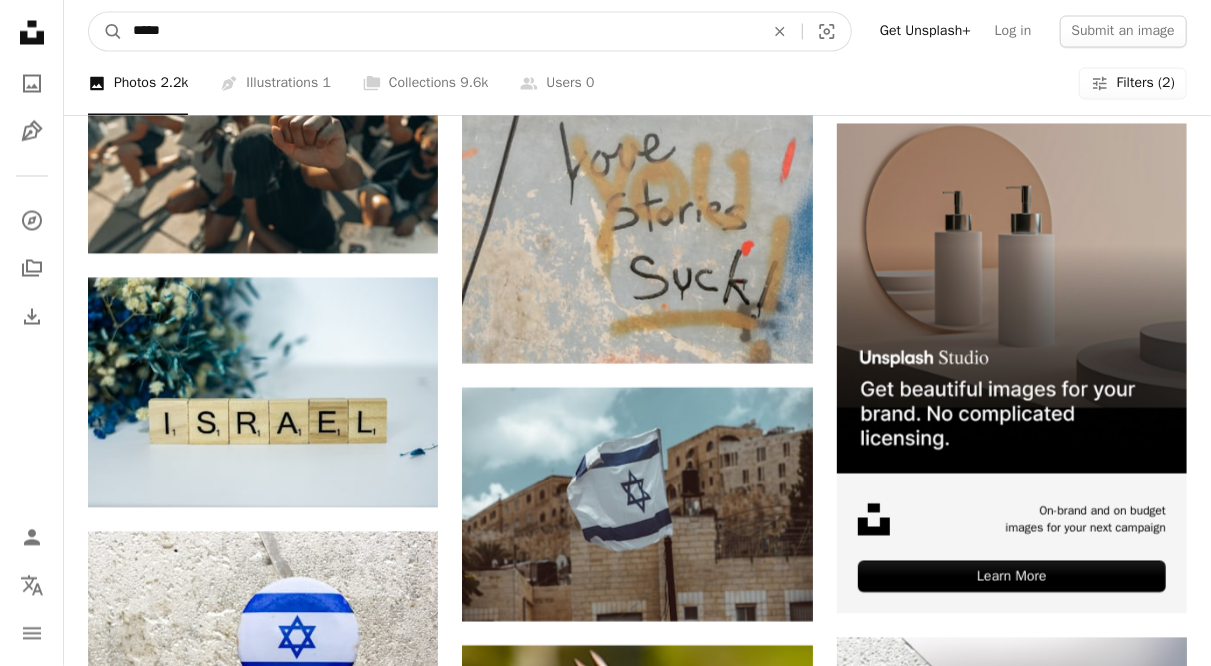 type on "*****" 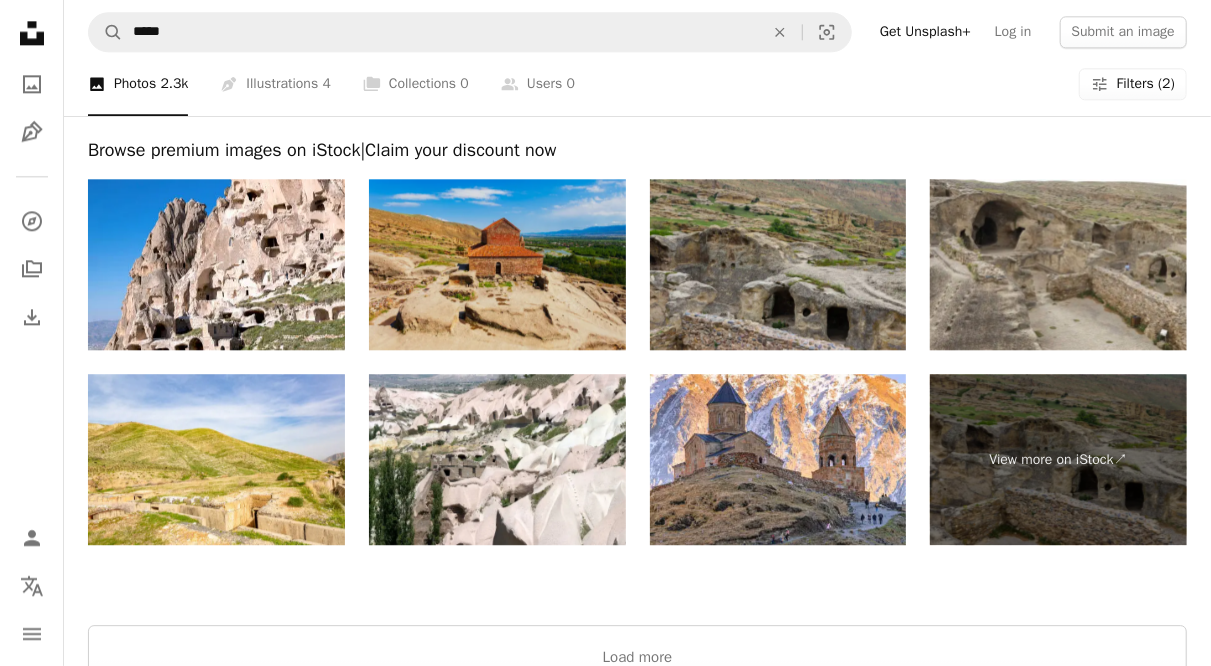 scroll, scrollTop: 2600, scrollLeft: 0, axis: vertical 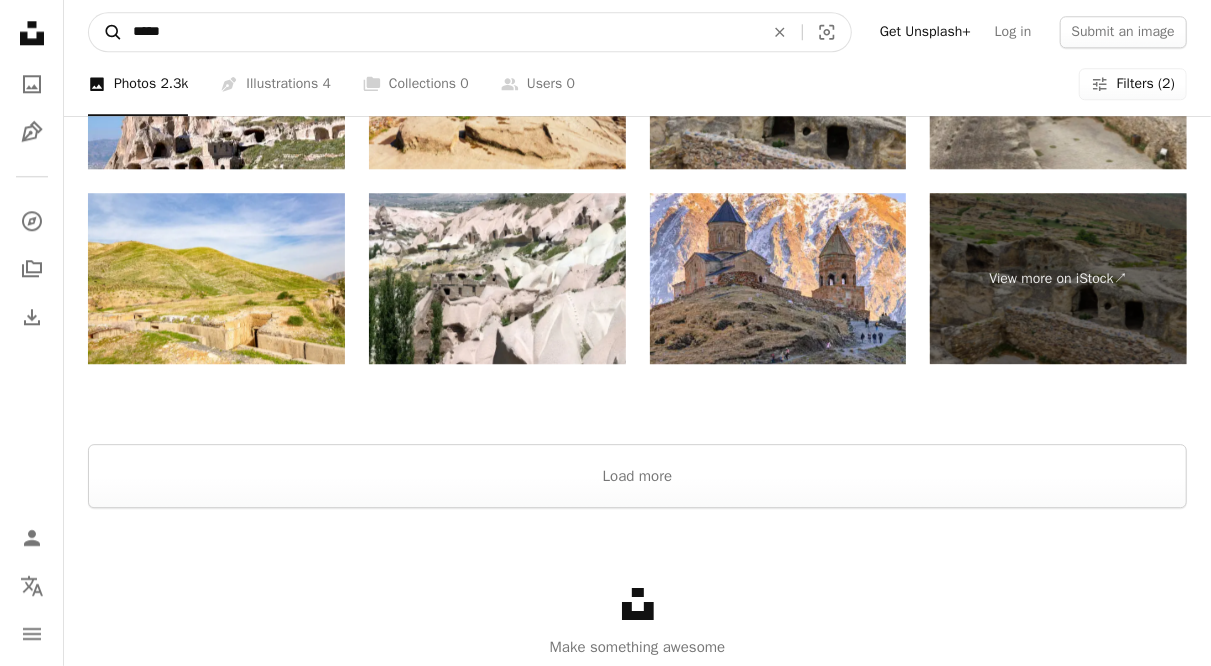 drag, startPoint x: 177, startPoint y: 23, endPoint x: 96, endPoint y: 41, distance: 82.9759 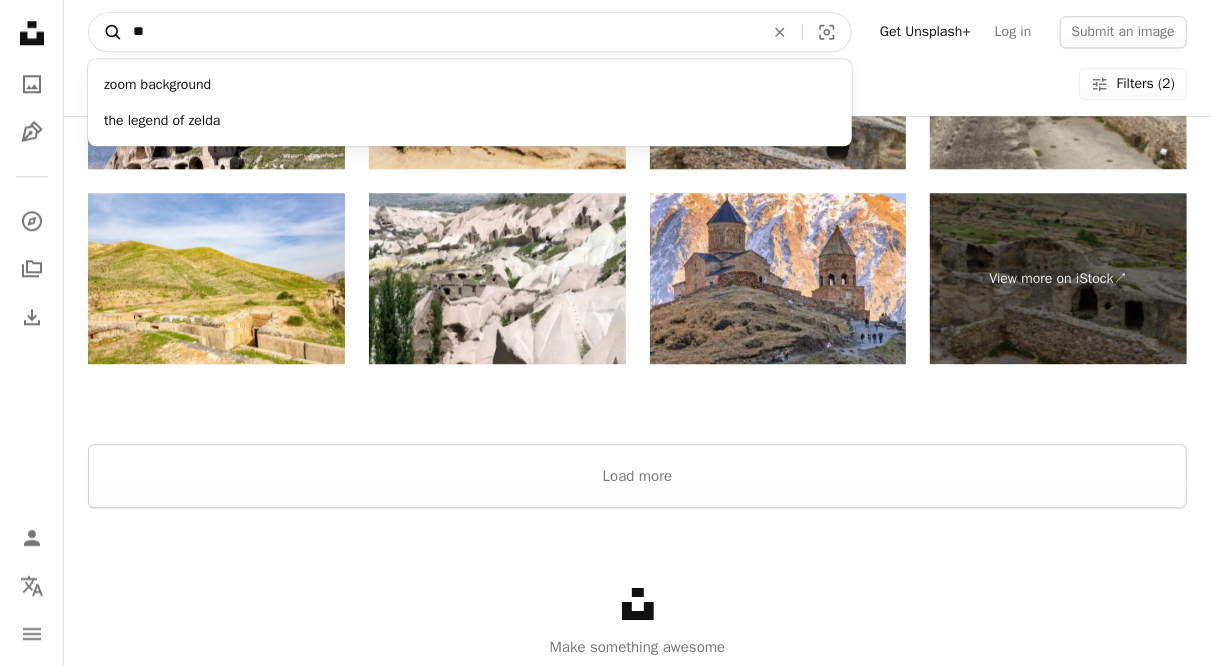 type on "***" 